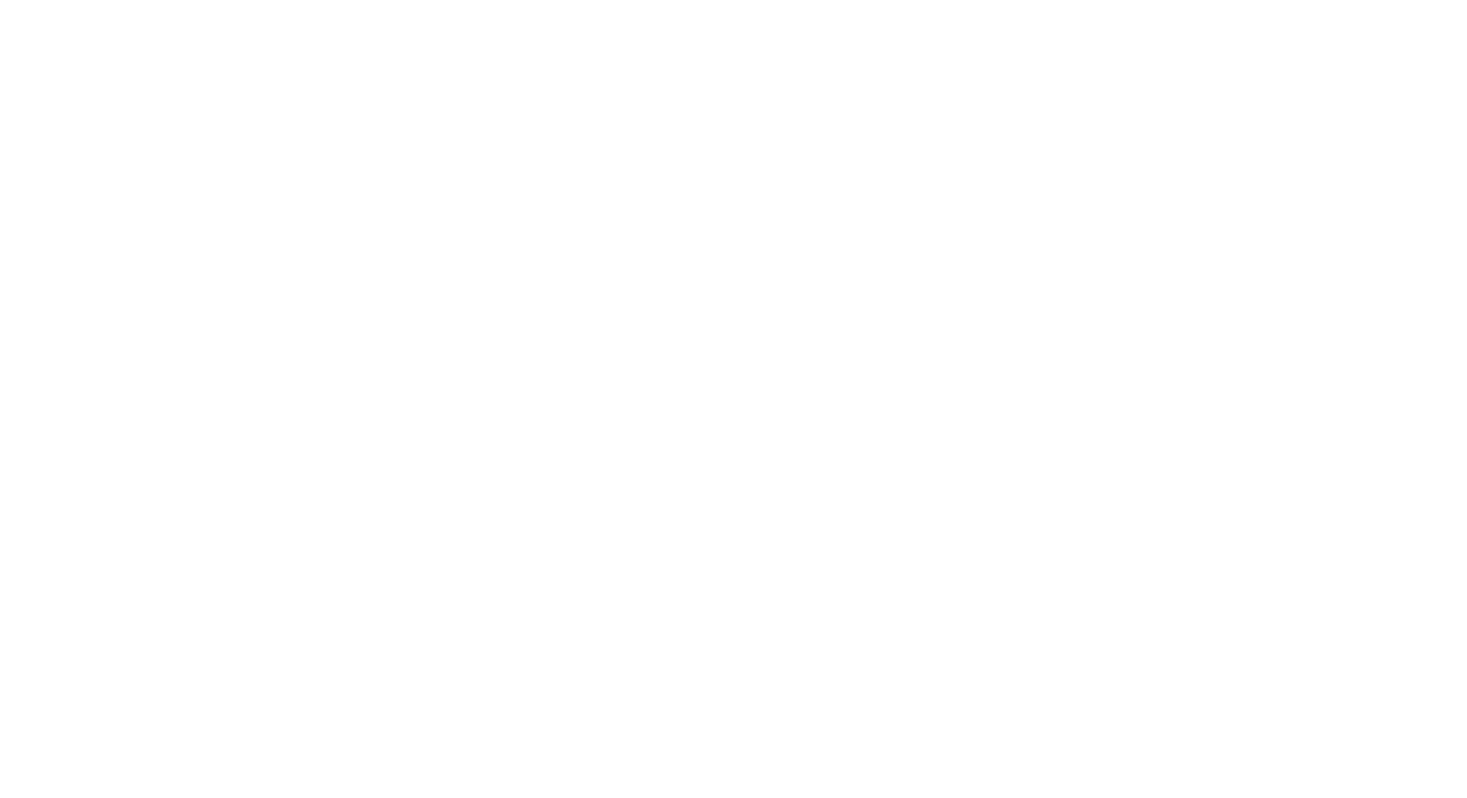 scroll, scrollTop: 0, scrollLeft: 0, axis: both 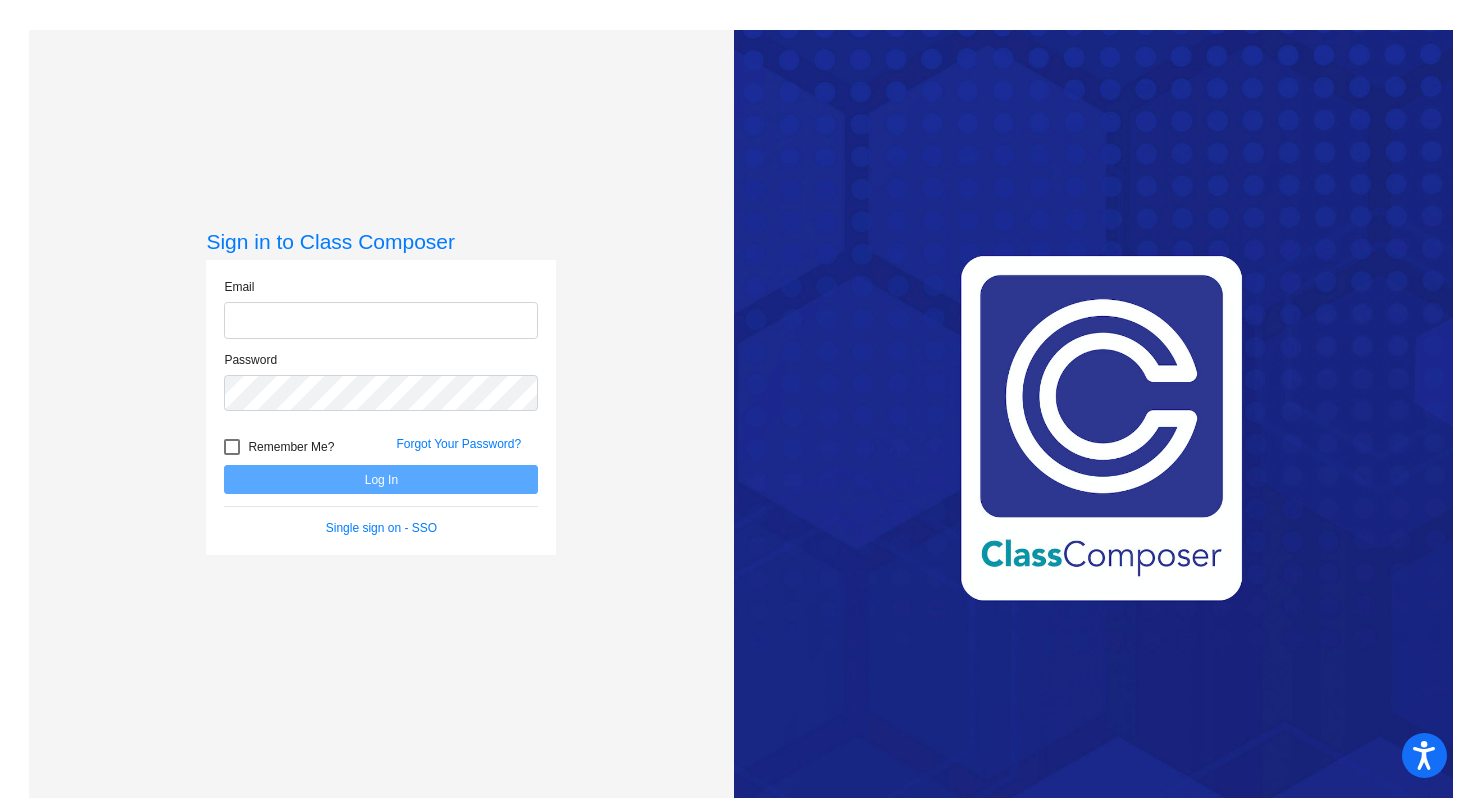type on "[EMAIL_ADDRESS][DOMAIN_NAME]" 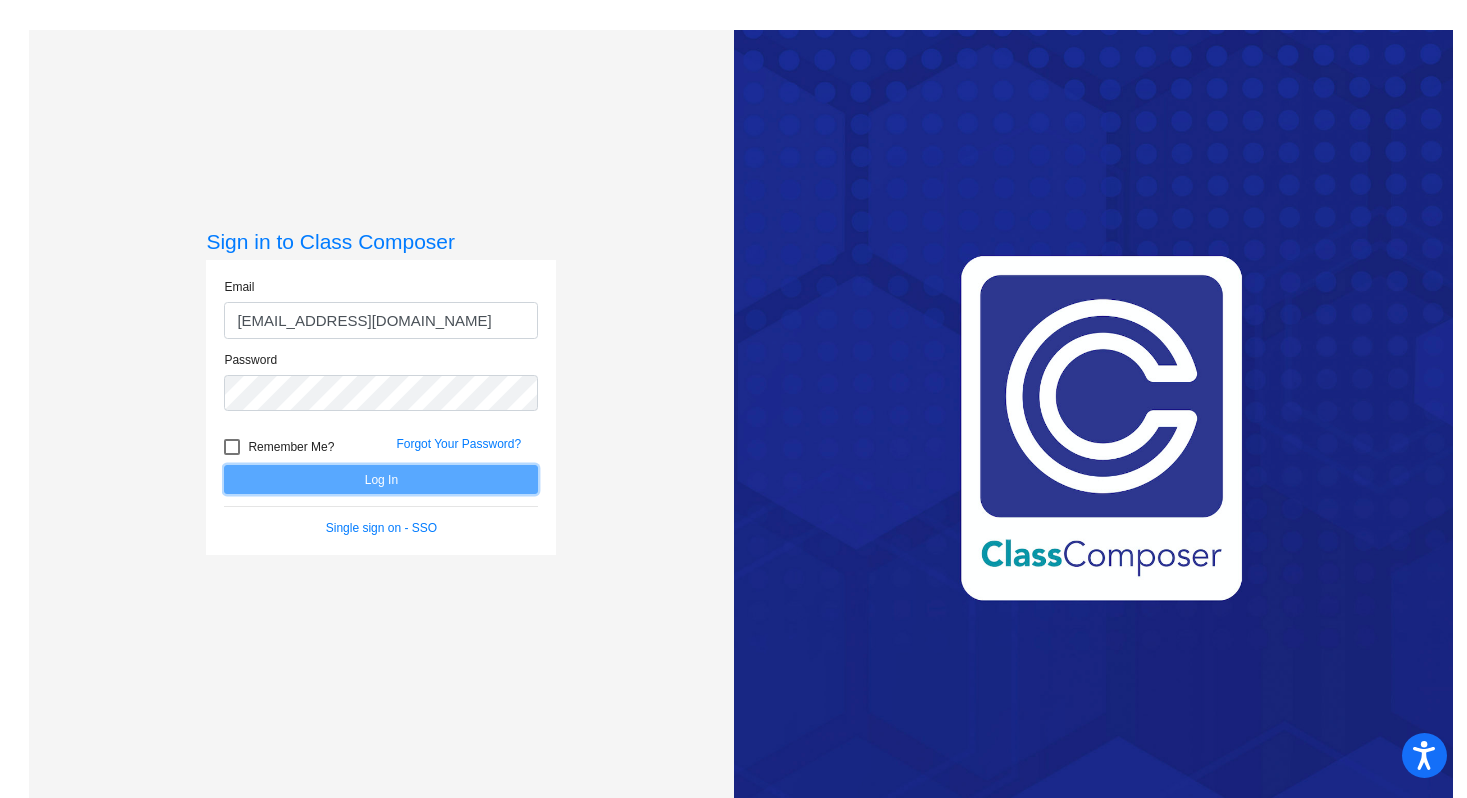 click on "Log In" 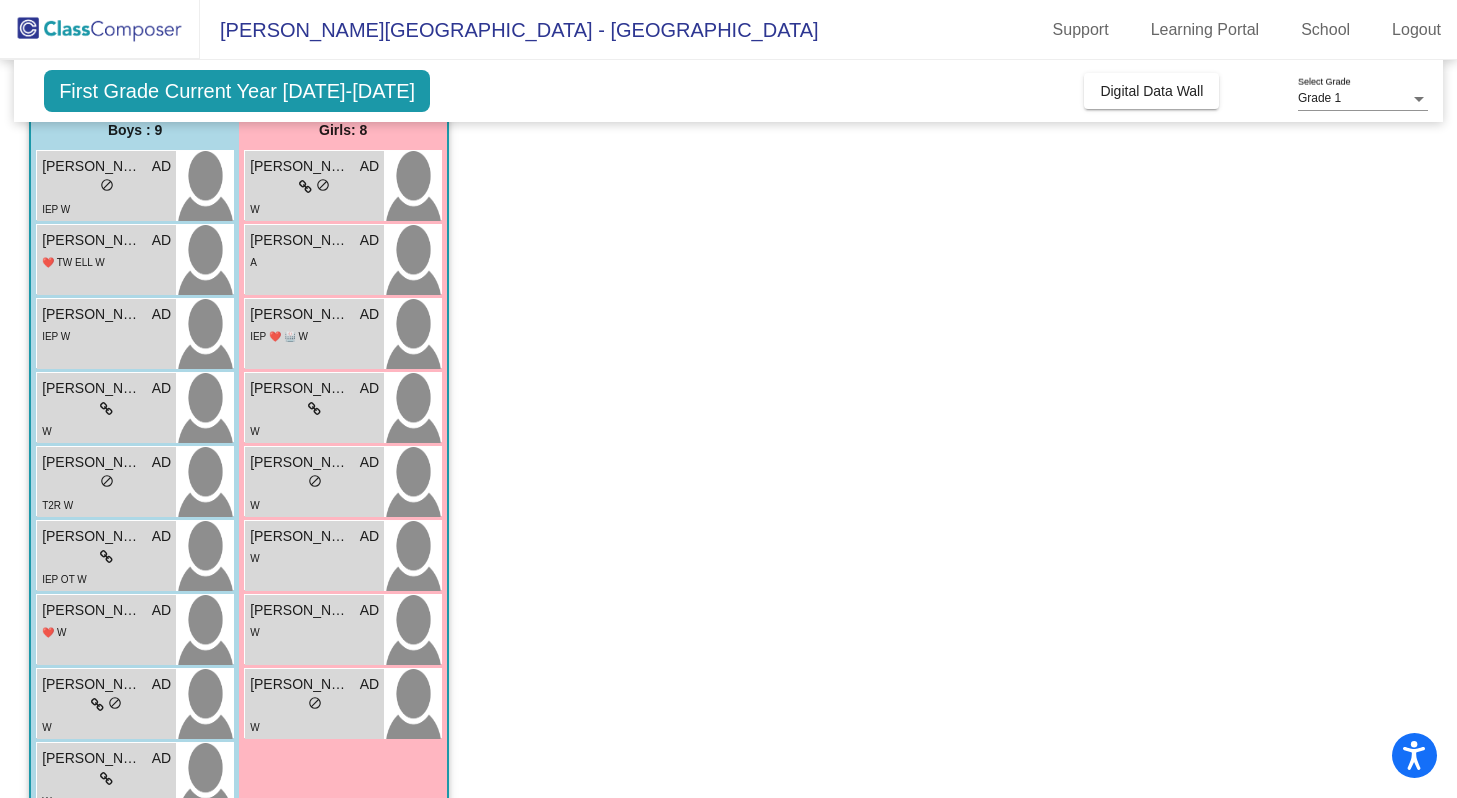 scroll, scrollTop: 220, scrollLeft: 0, axis: vertical 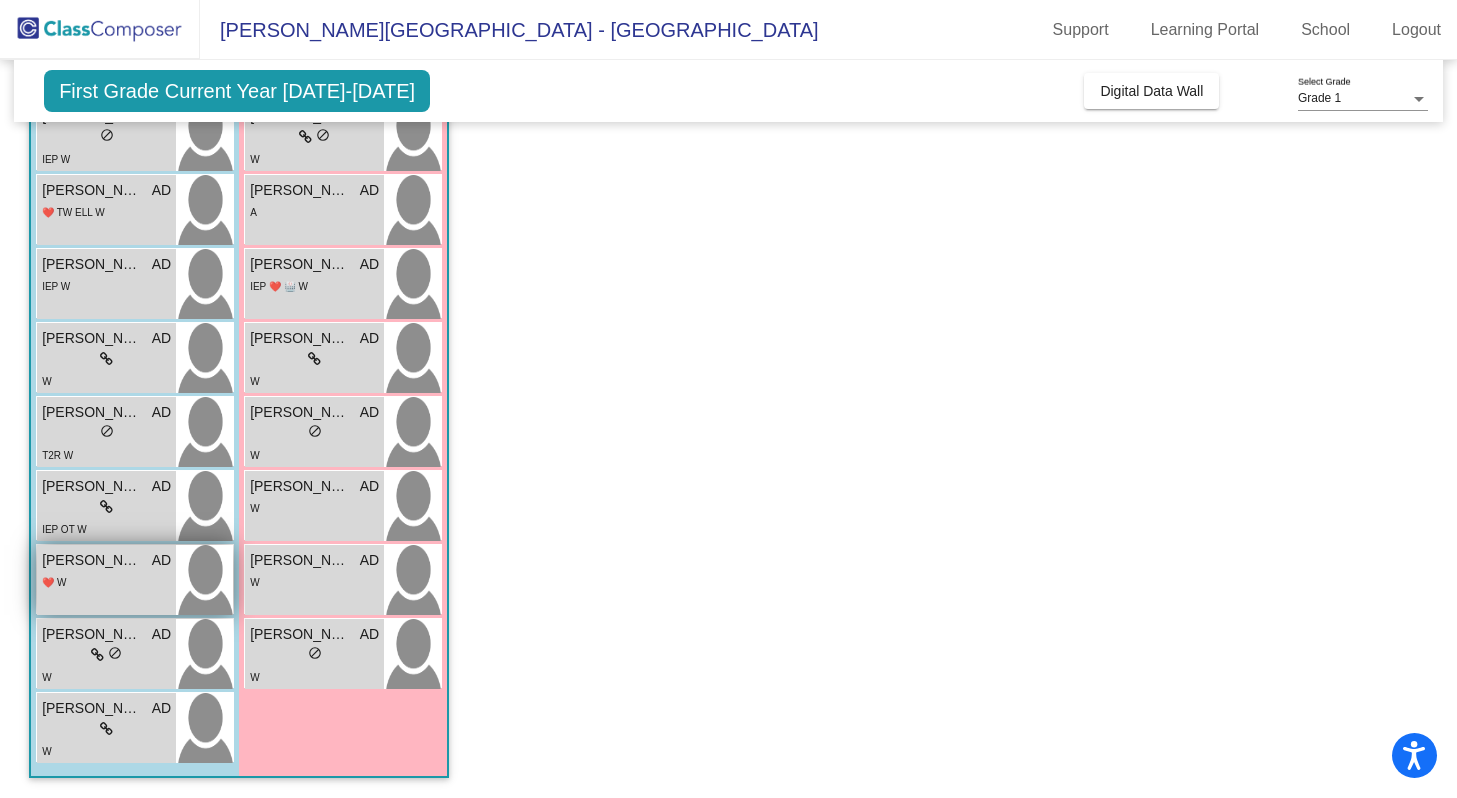 click on "❤️ W" at bounding box center [54, 582] 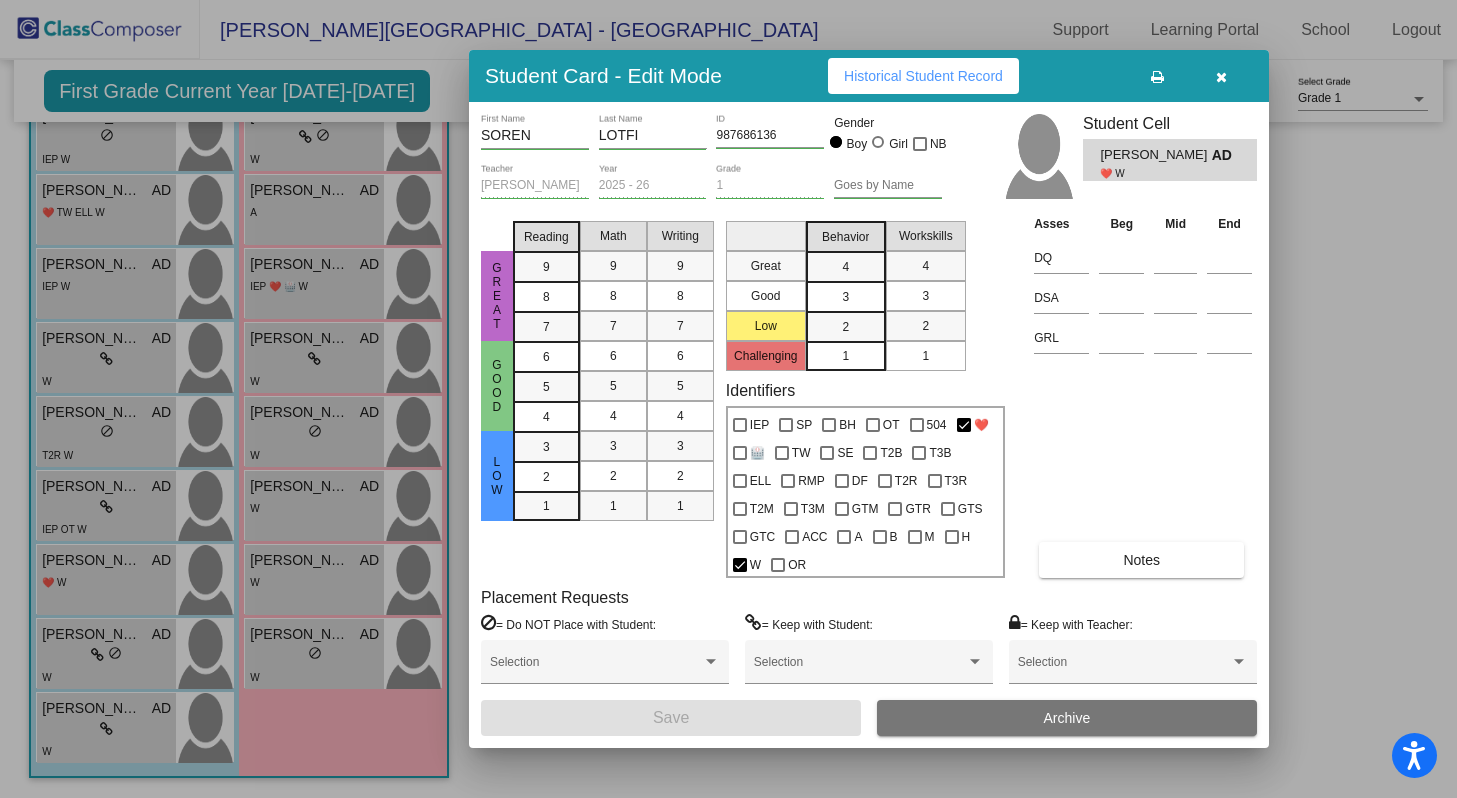 click at bounding box center (1221, 77) 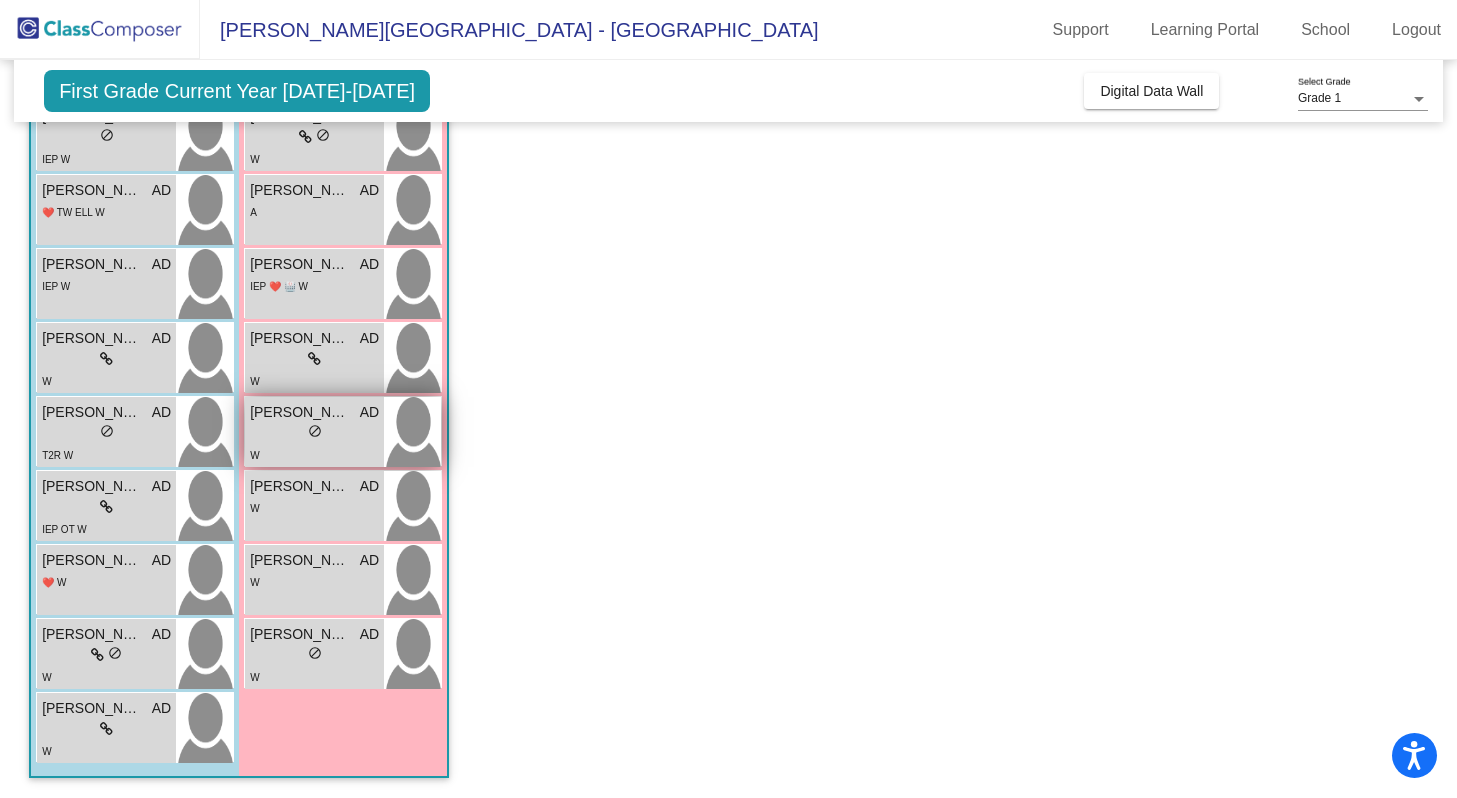 scroll, scrollTop: 0, scrollLeft: 0, axis: both 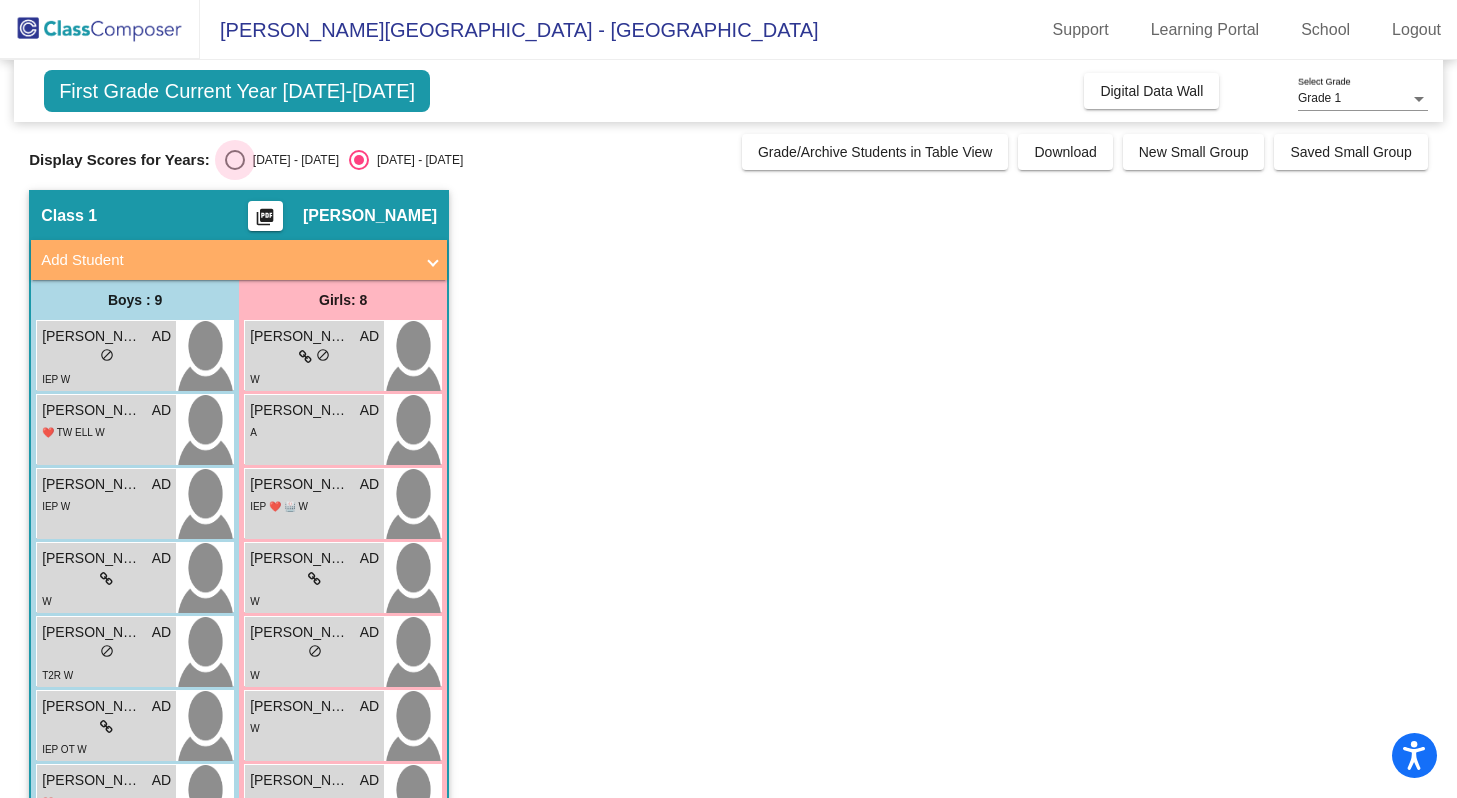 click at bounding box center (235, 160) 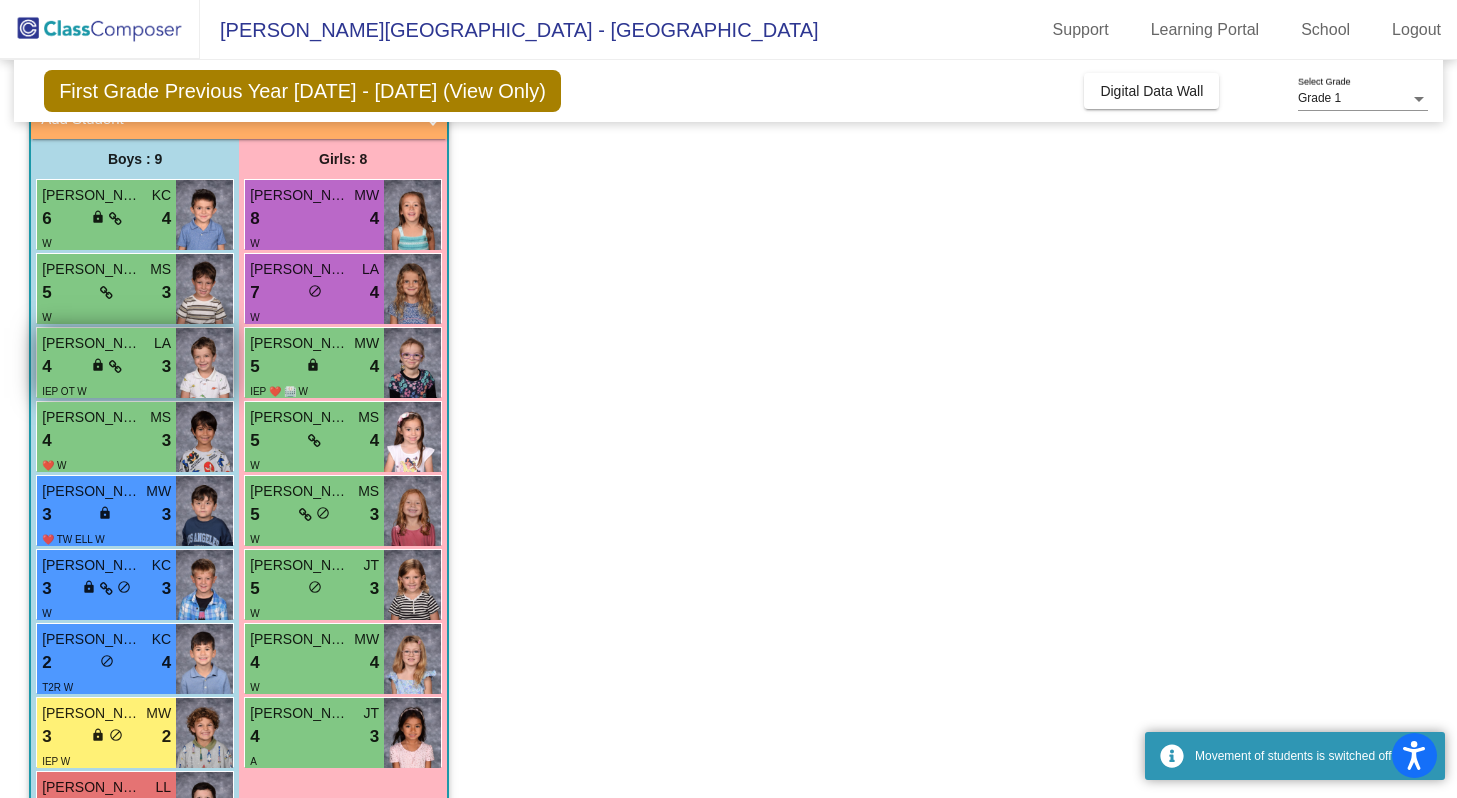 scroll, scrollTop: 220, scrollLeft: 0, axis: vertical 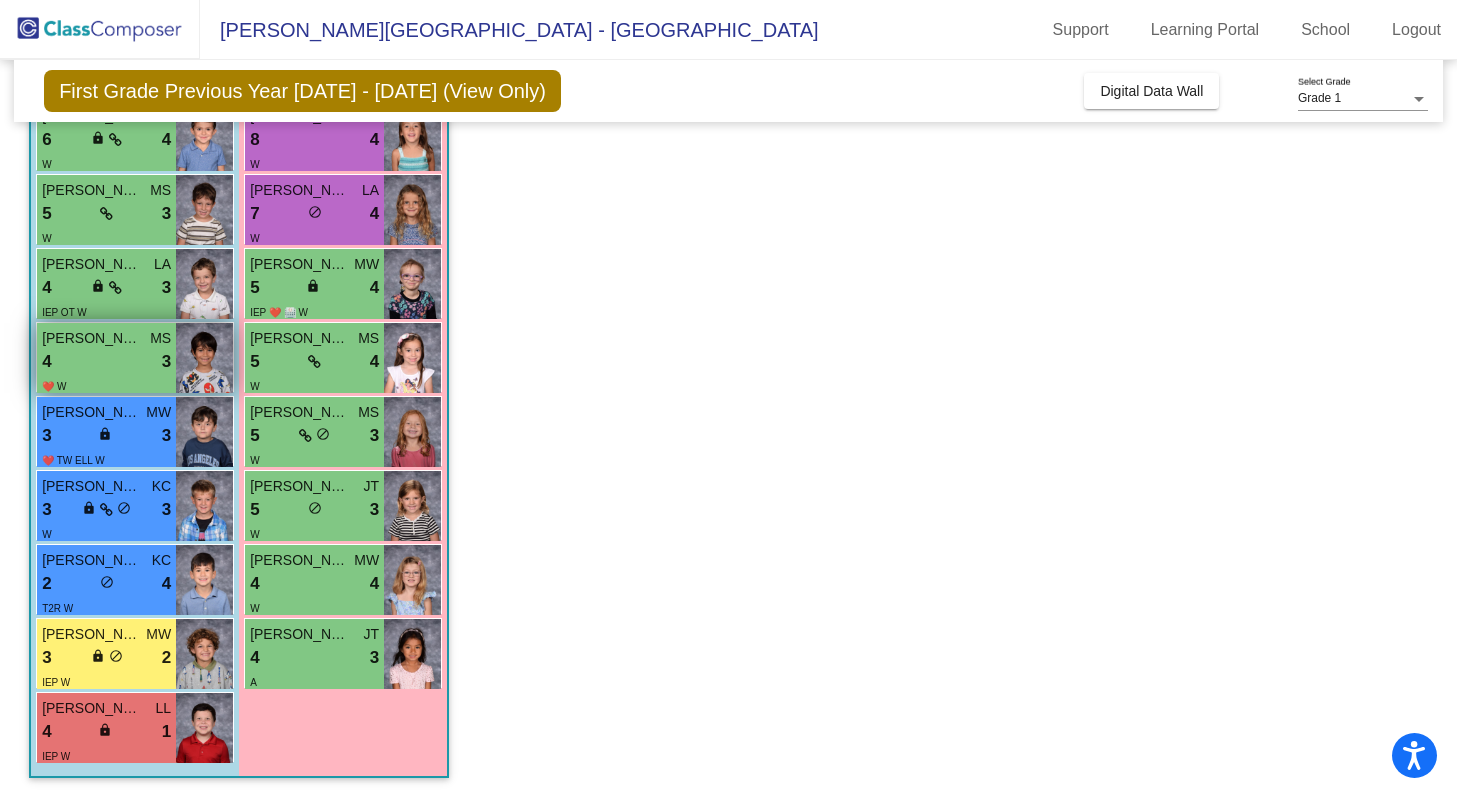 click on "4 lock do_not_disturb_alt 3" at bounding box center [106, 362] 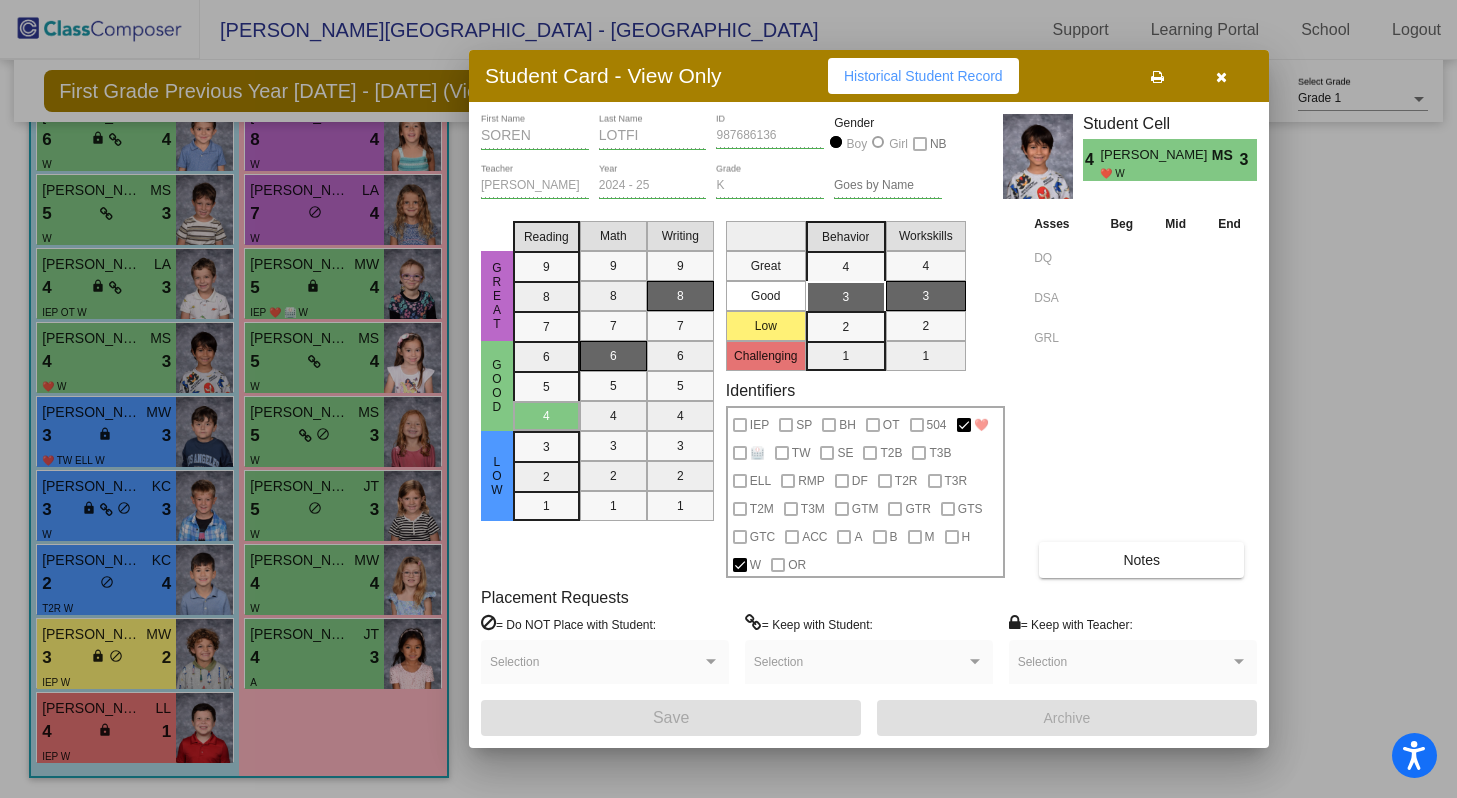 click at bounding box center (1221, 77) 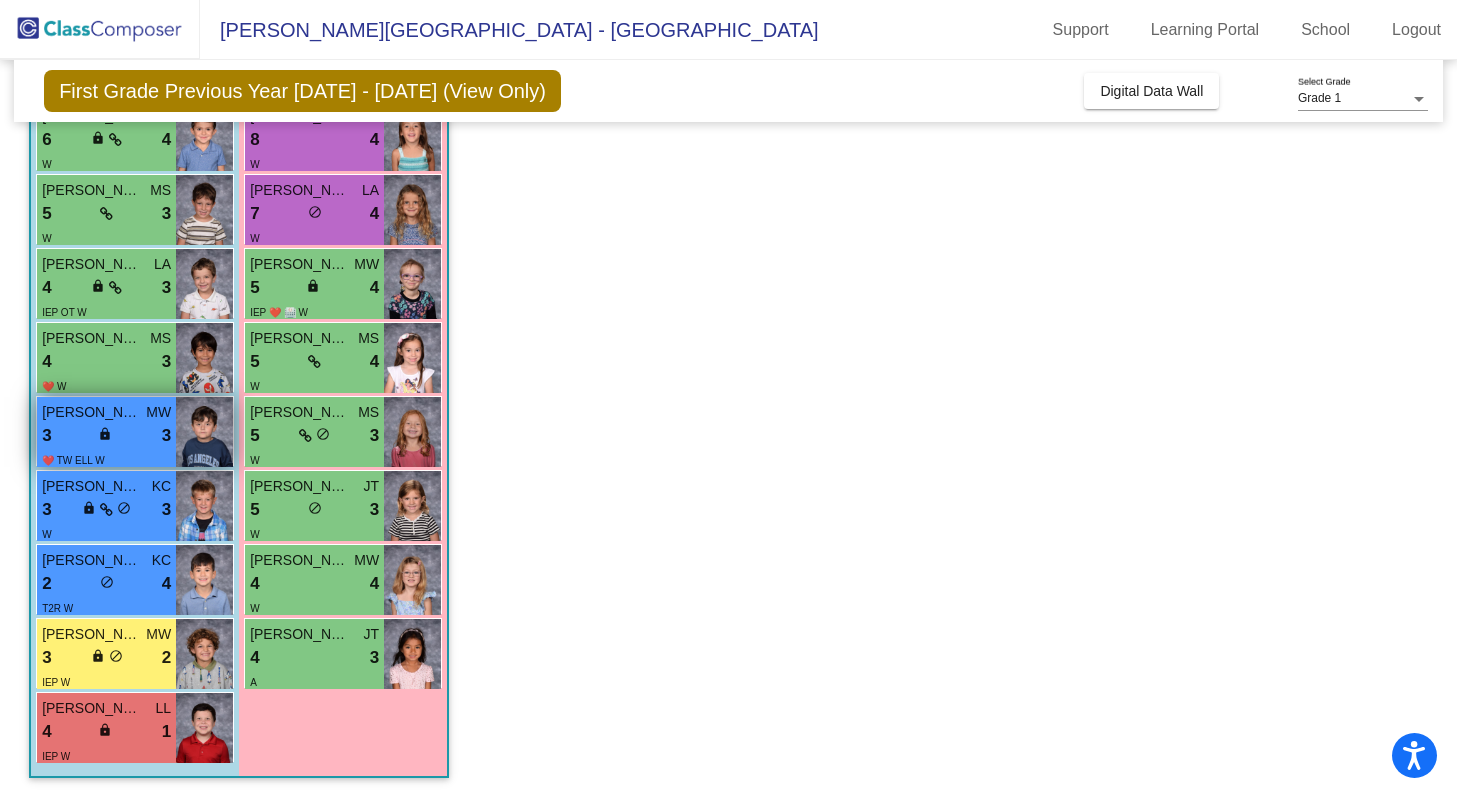 click on "[PERSON_NAME]" at bounding box center [92, 412] 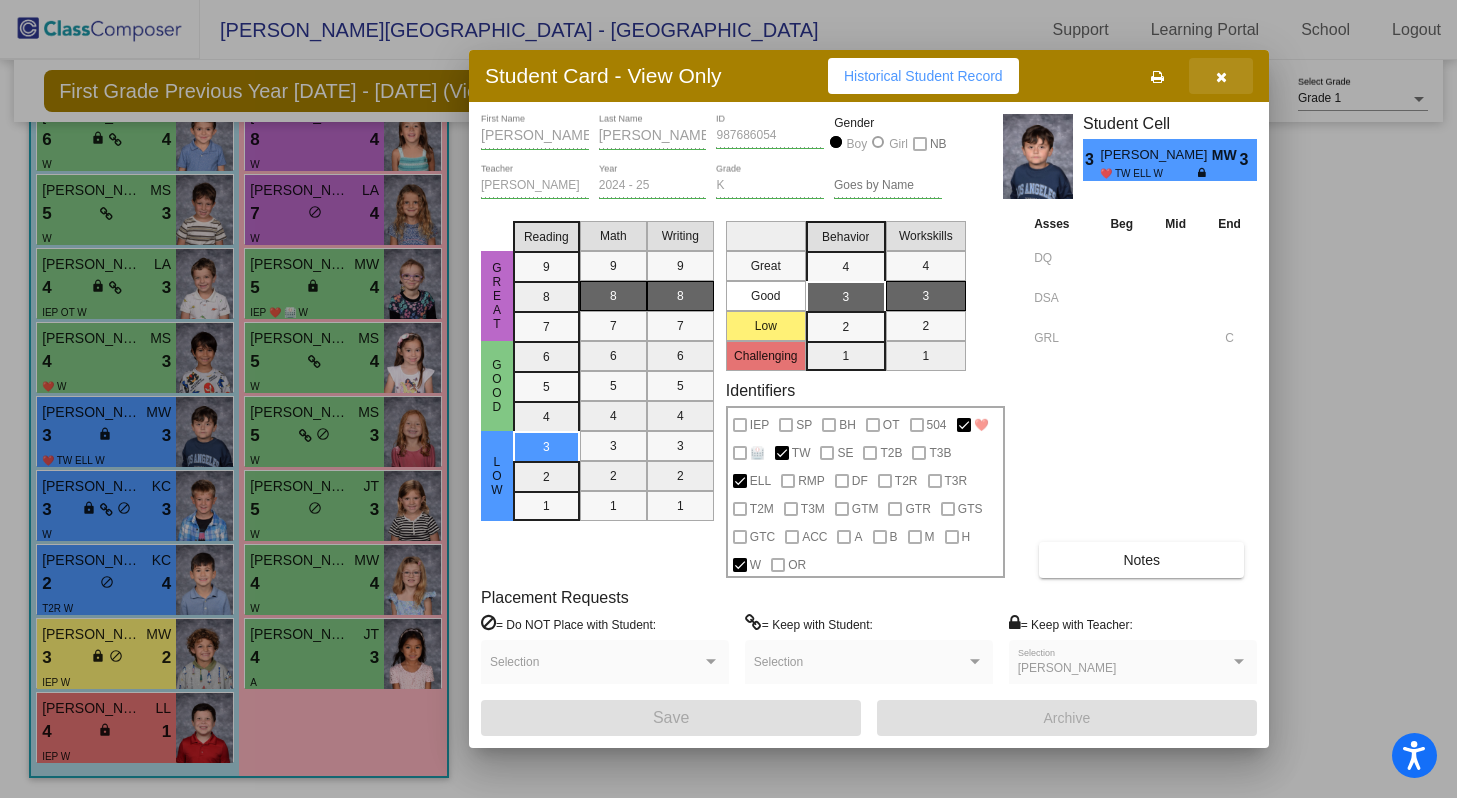 click at bounding box center [1221, 76] 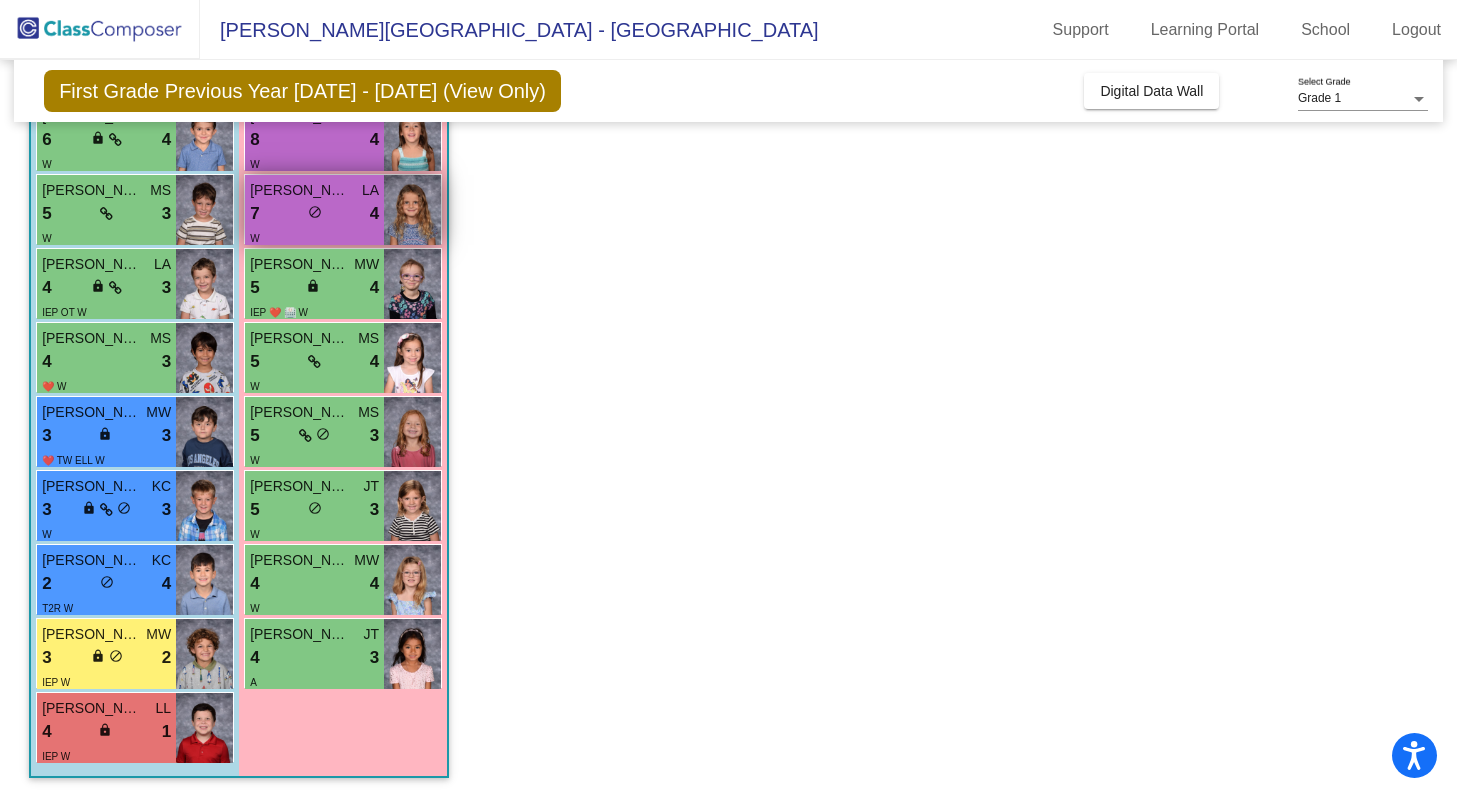 click on "[PERSON_NAME]" at bounding box center (300, 190) 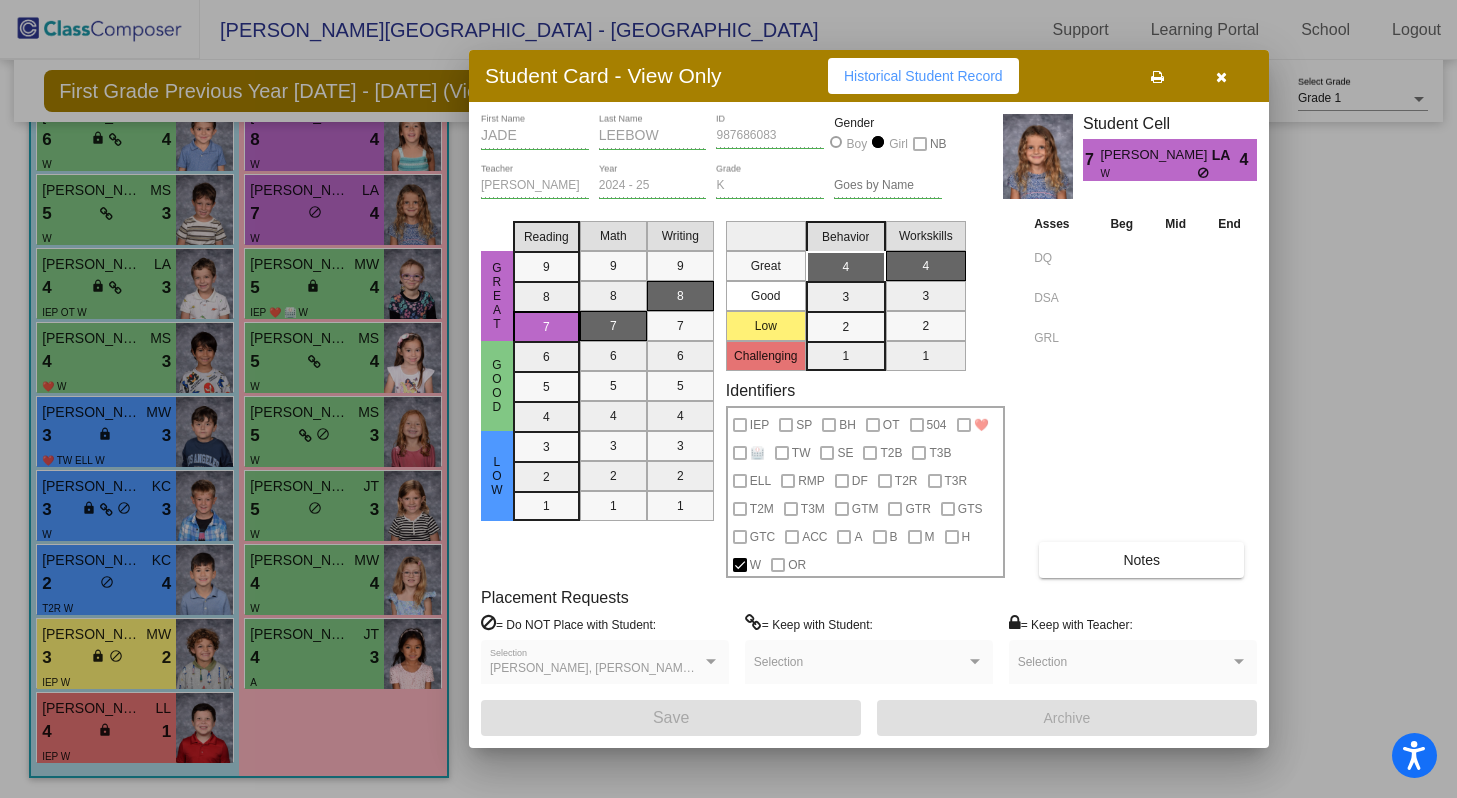 click at bounding box center (1221, 77) 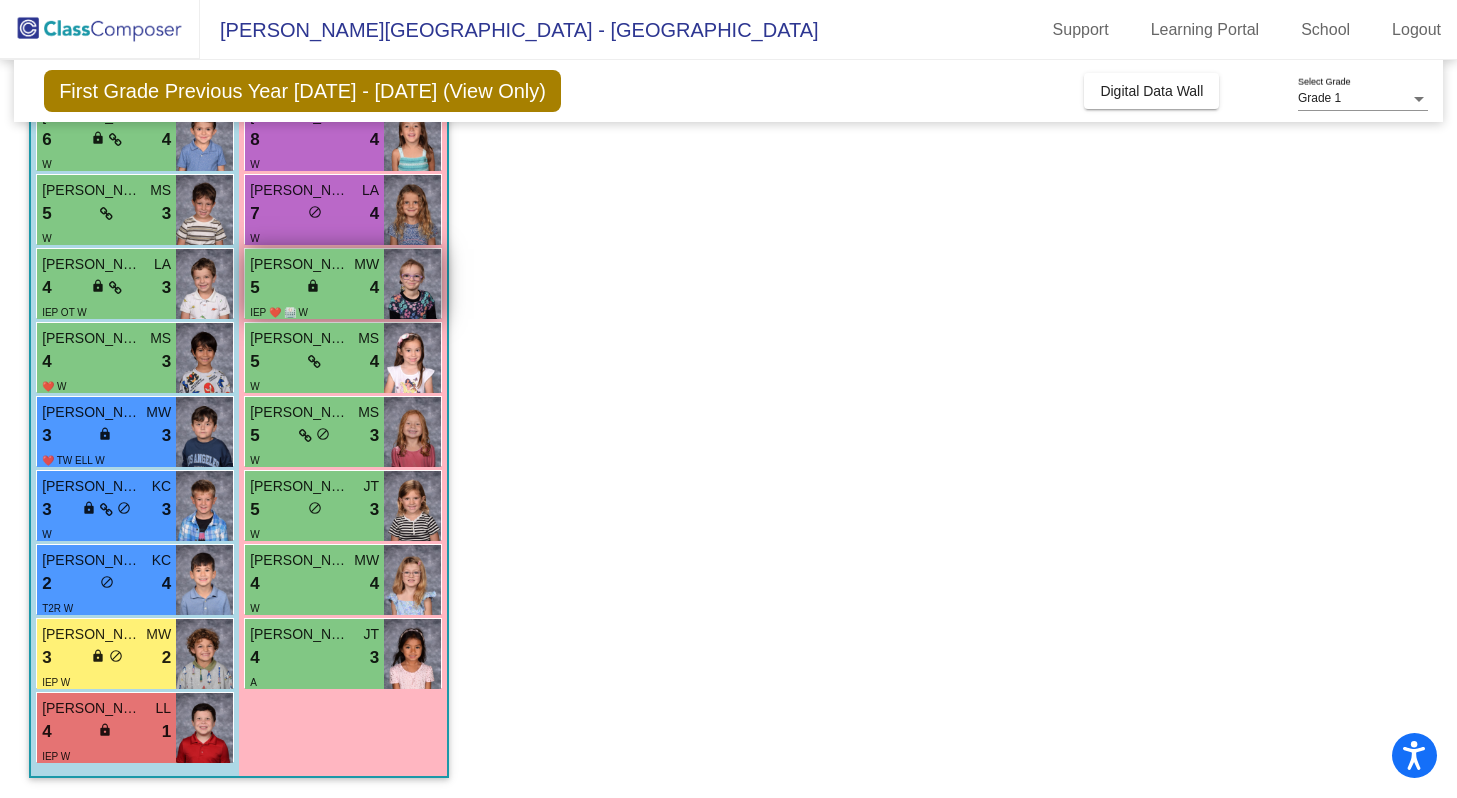 click on "[PERSON_NAME]" at bounding box center [300, 264] 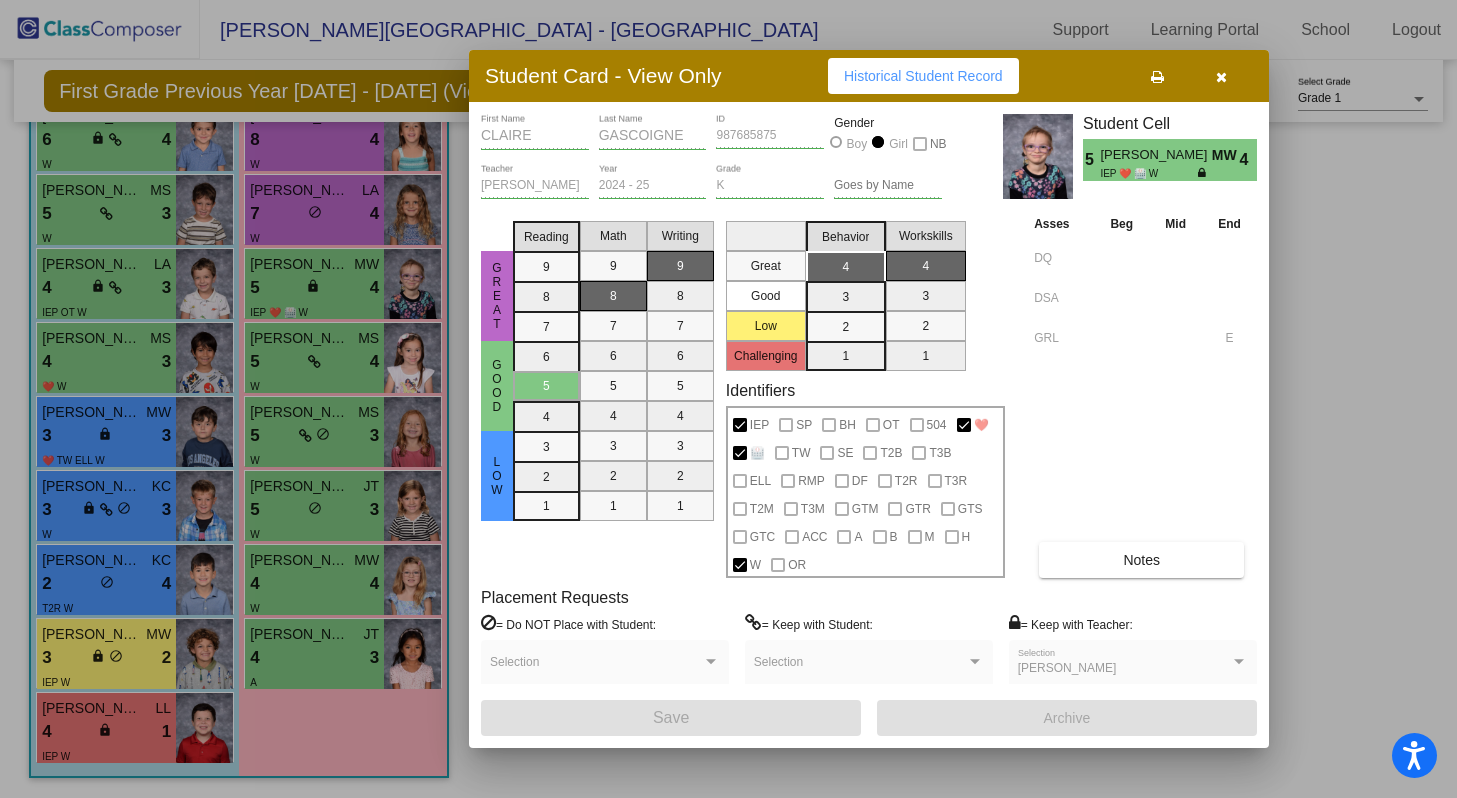 click at bounding box center (1221, 77) 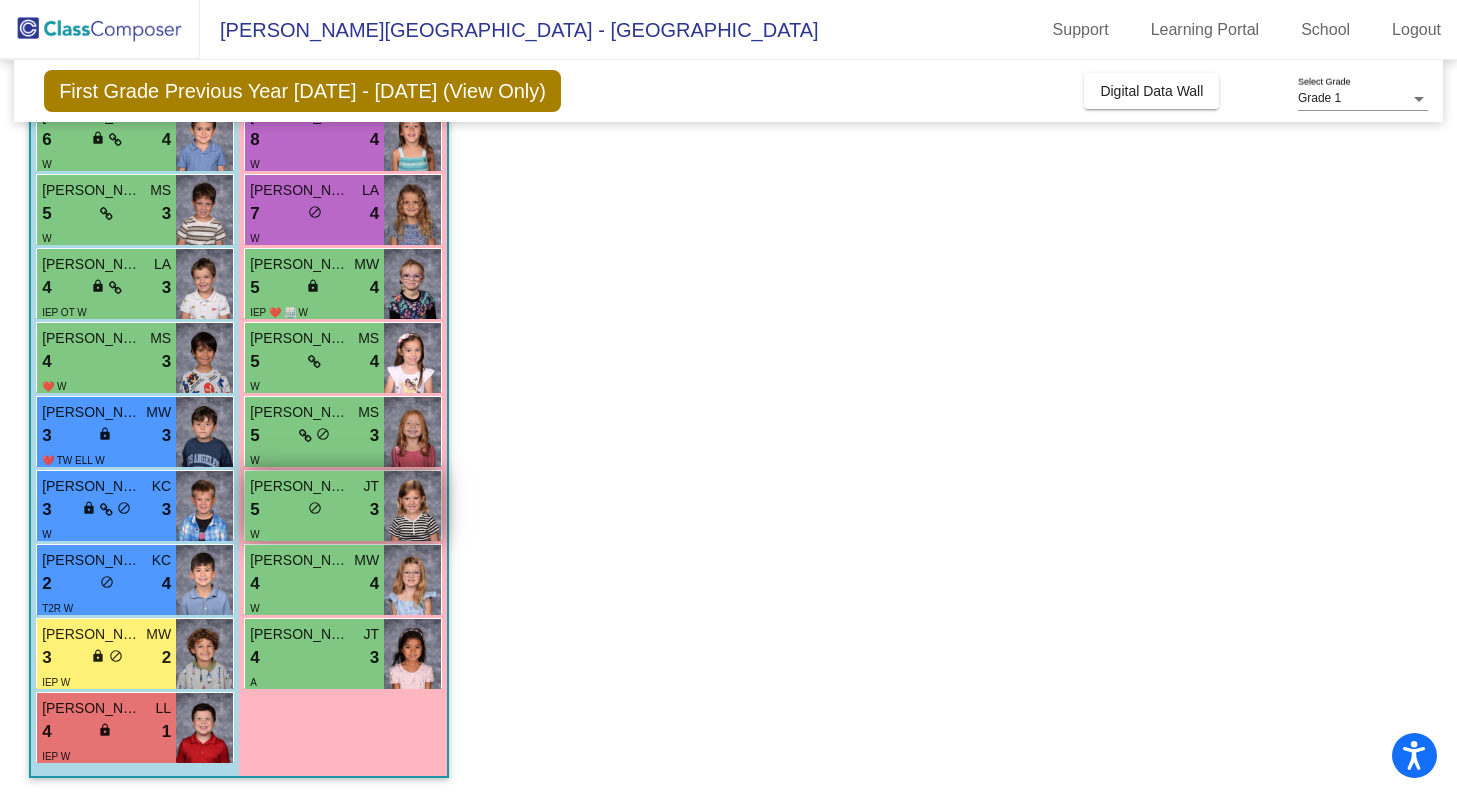 click on "5 lock do_not_disturb_alt 3" at bounding box center (314, 510) 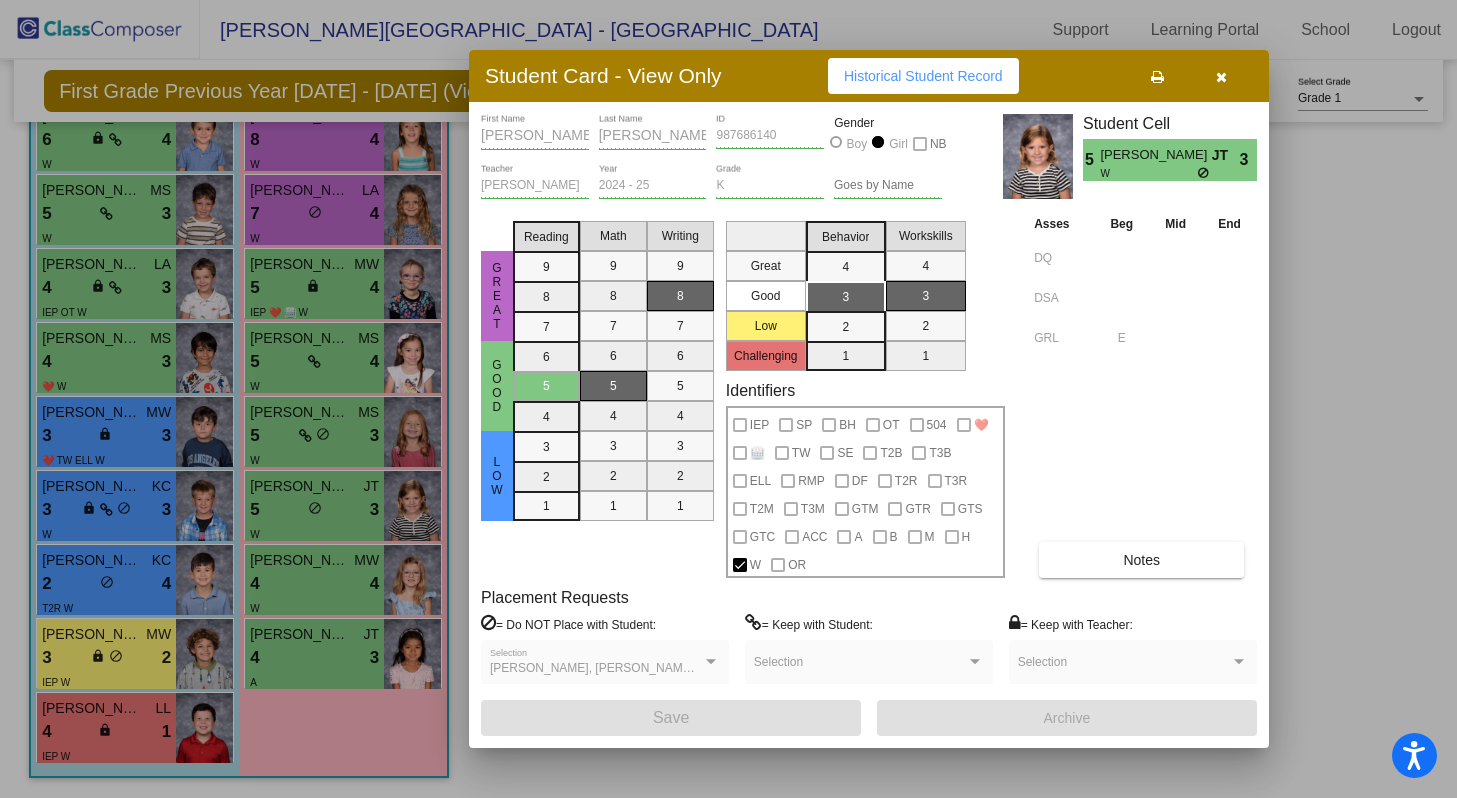 click at bounding box center (1221, 76) 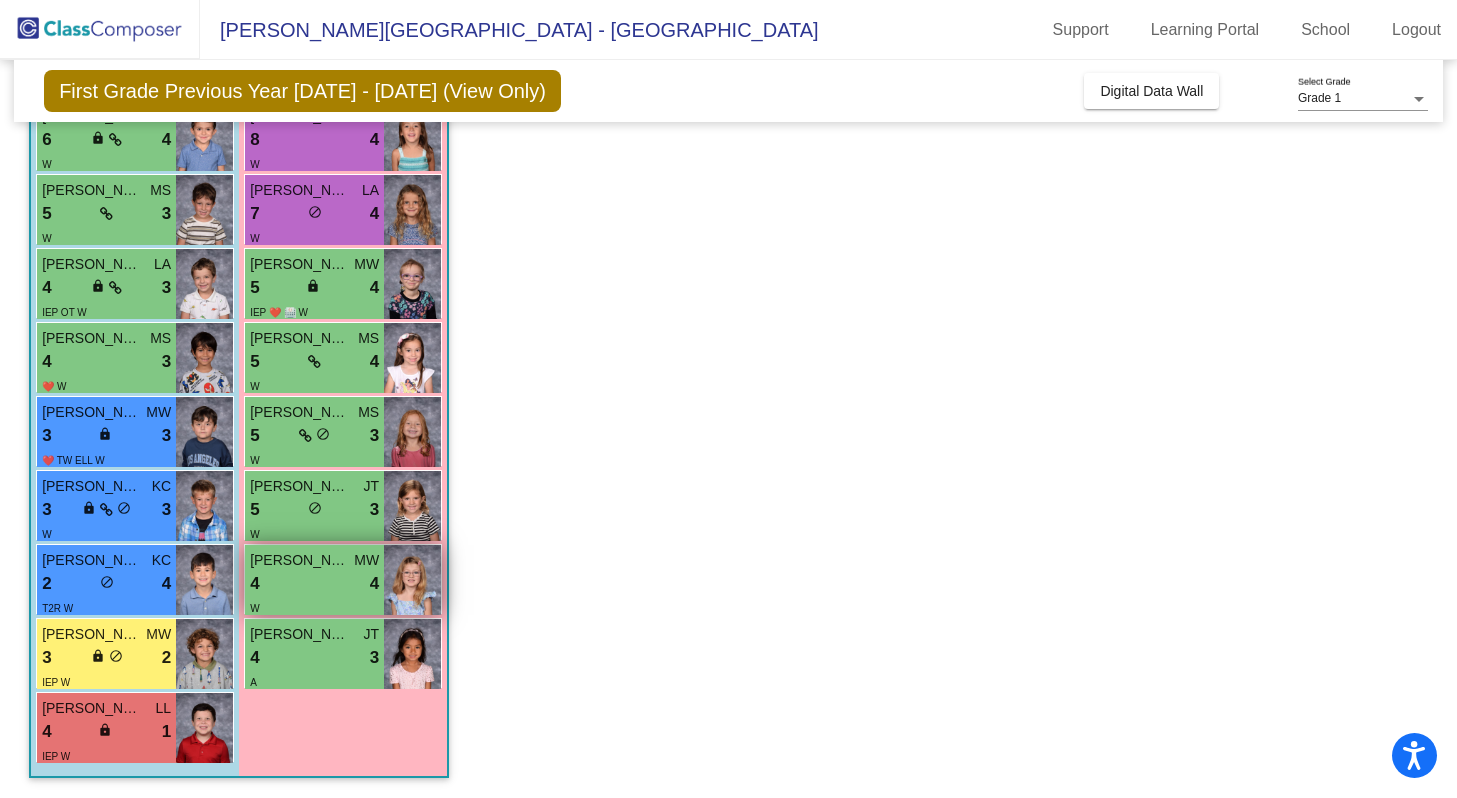 click on "4 lock do_not_disturb_alt 4" at bounding box center (314, 584) 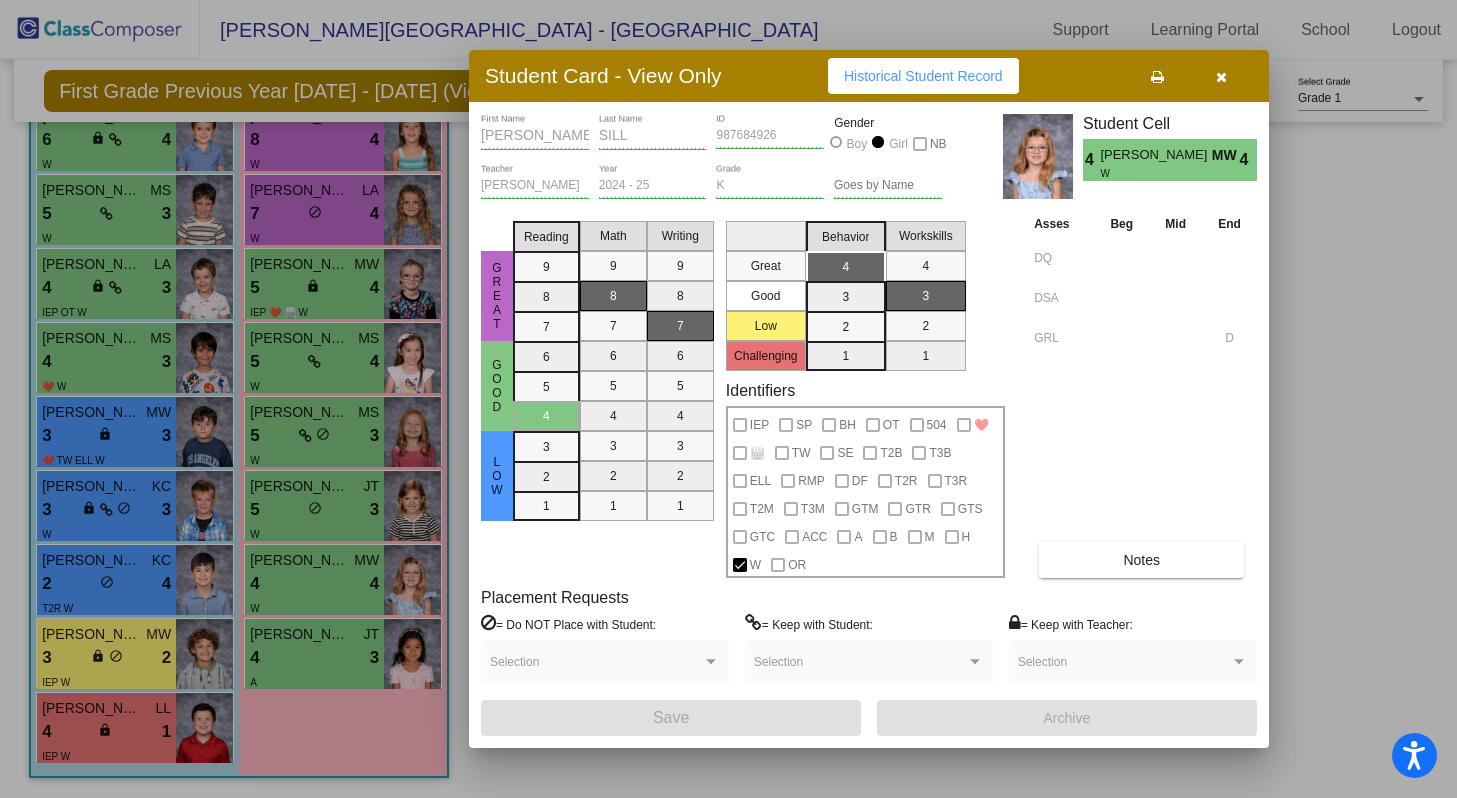 click at bounding box center (1221, 77) 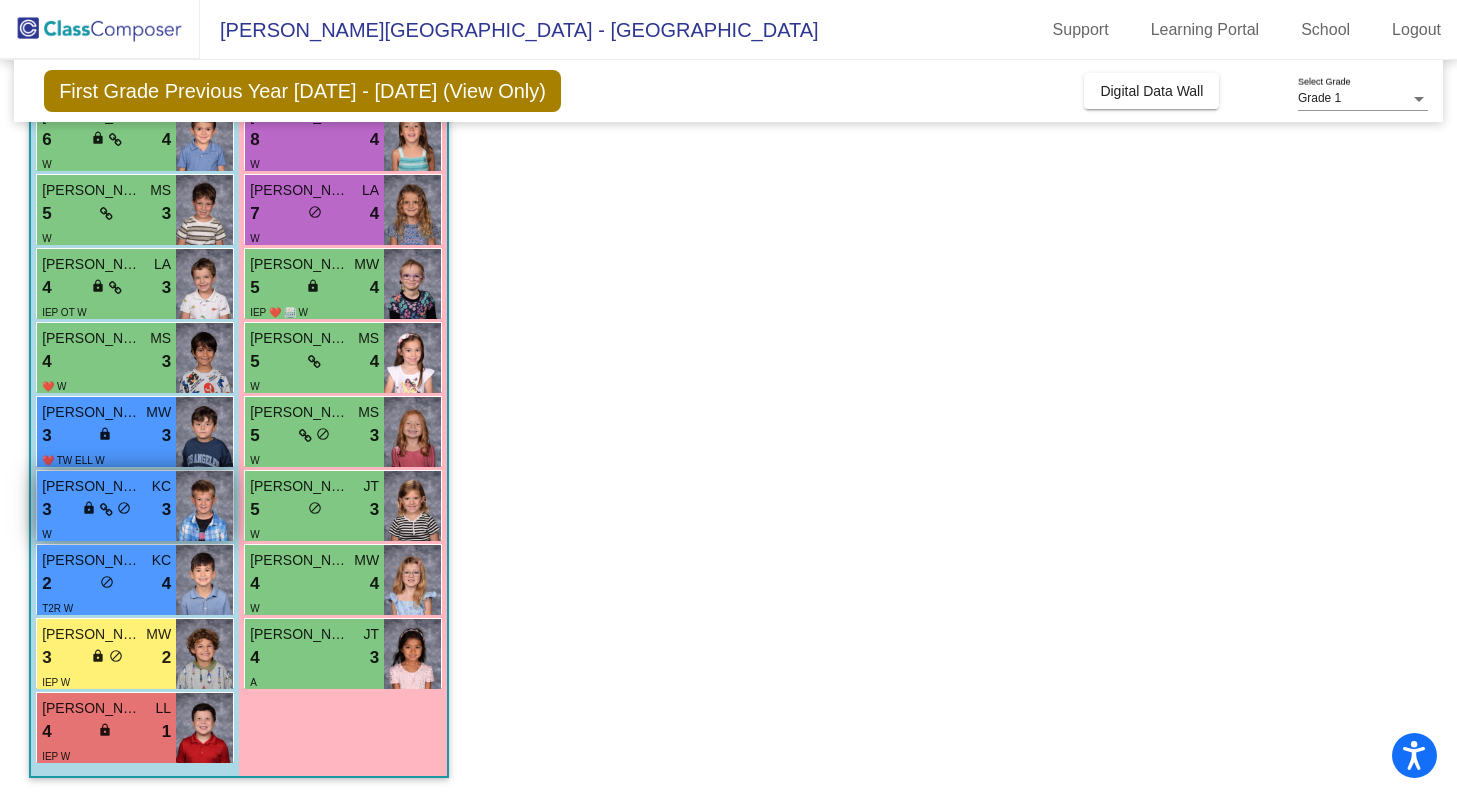 click on "3 lock do_not_disturb_alt 3" at bounding box center [106, 510] 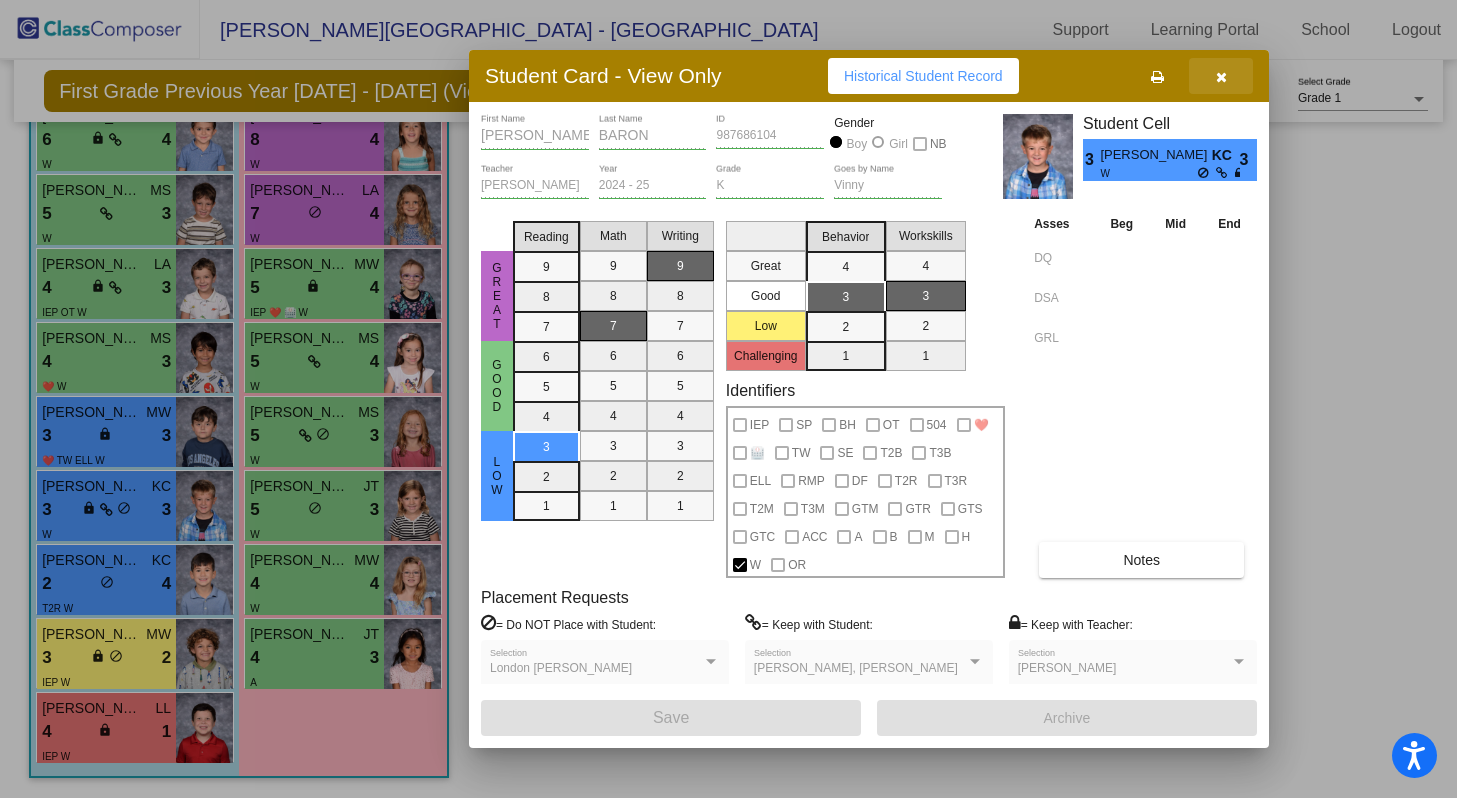 click at bounding box center [1221, 77] 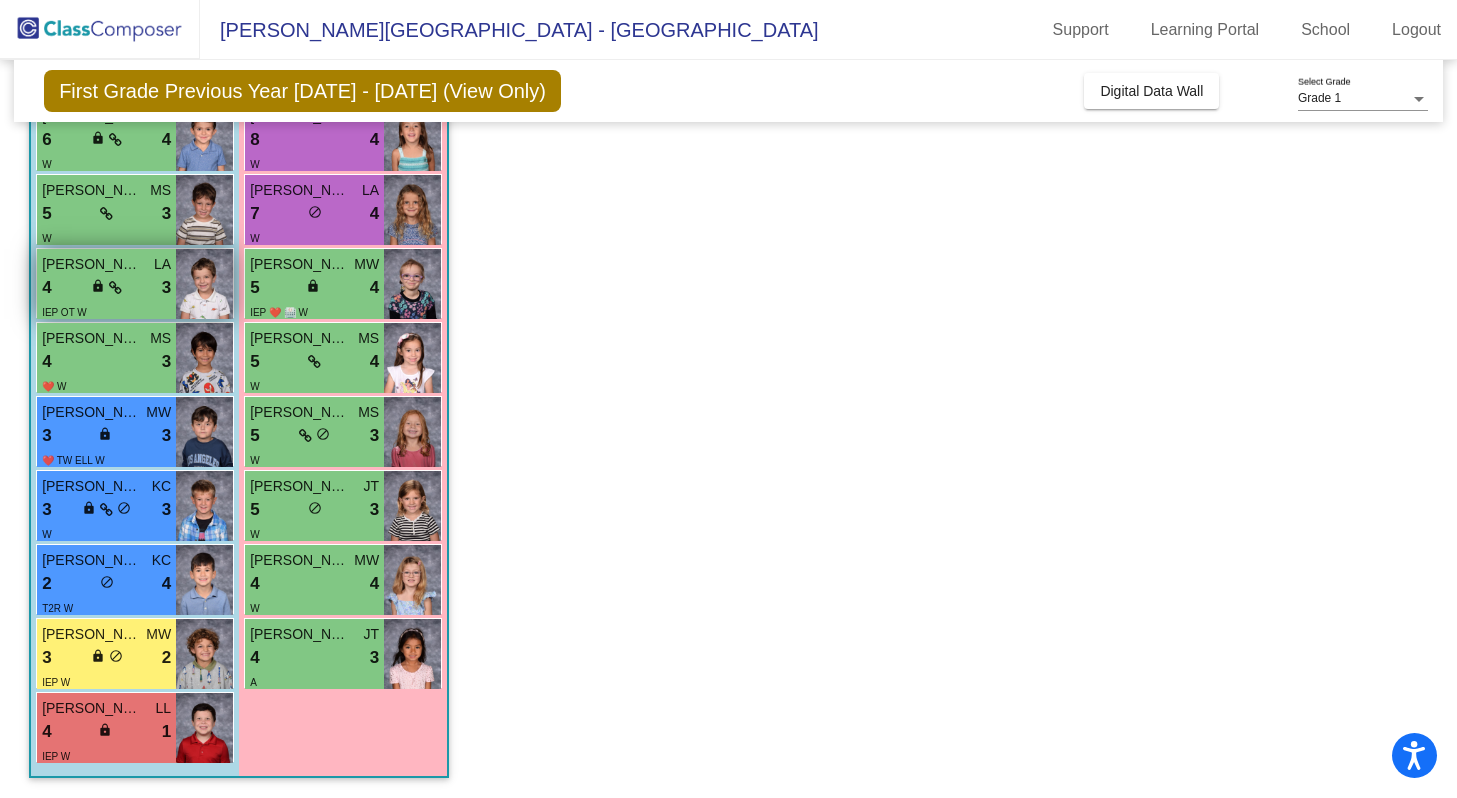 click on "[PERSON_NAME]" at bounding box center (92, 264) 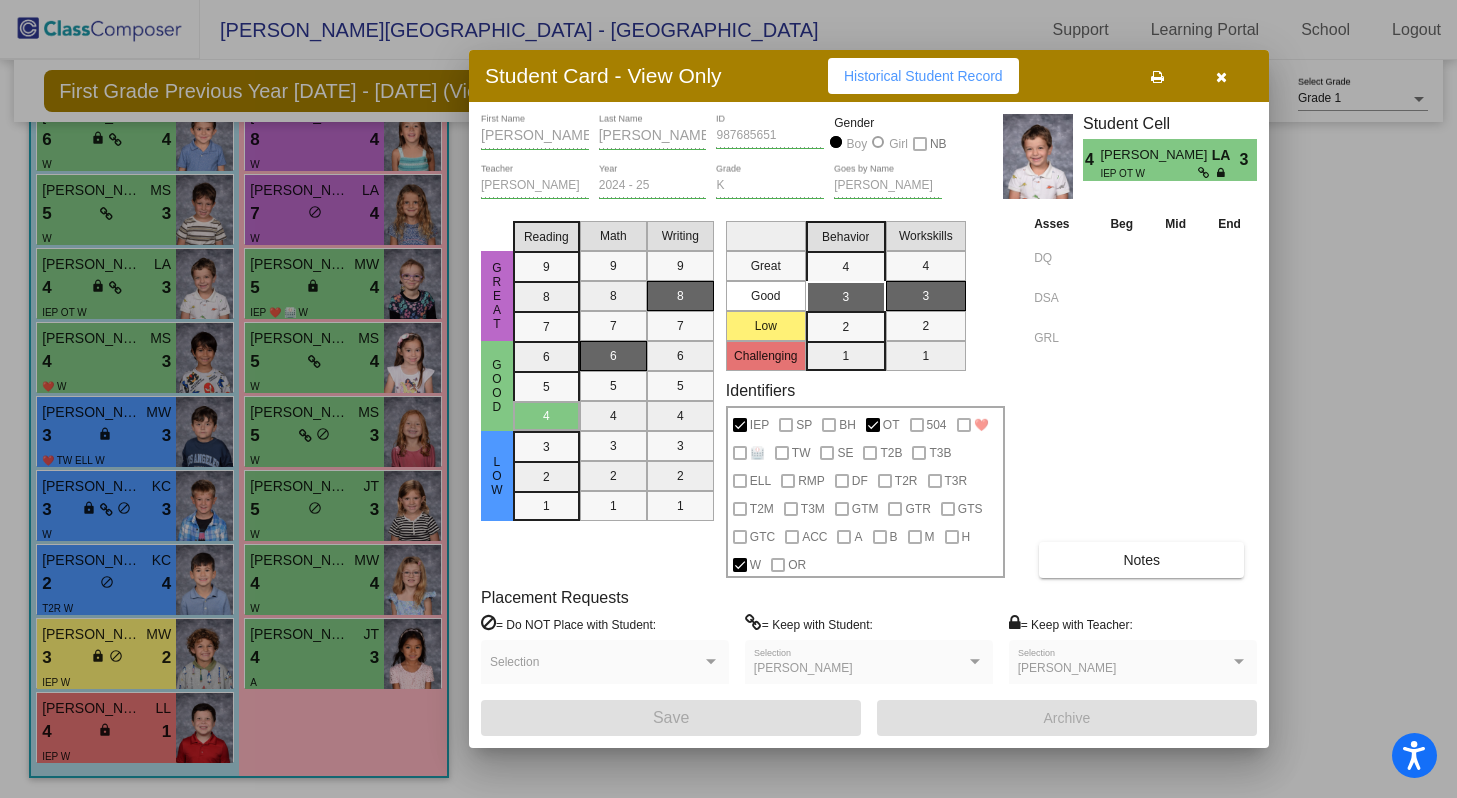 click at bounding box center [1221, 76] 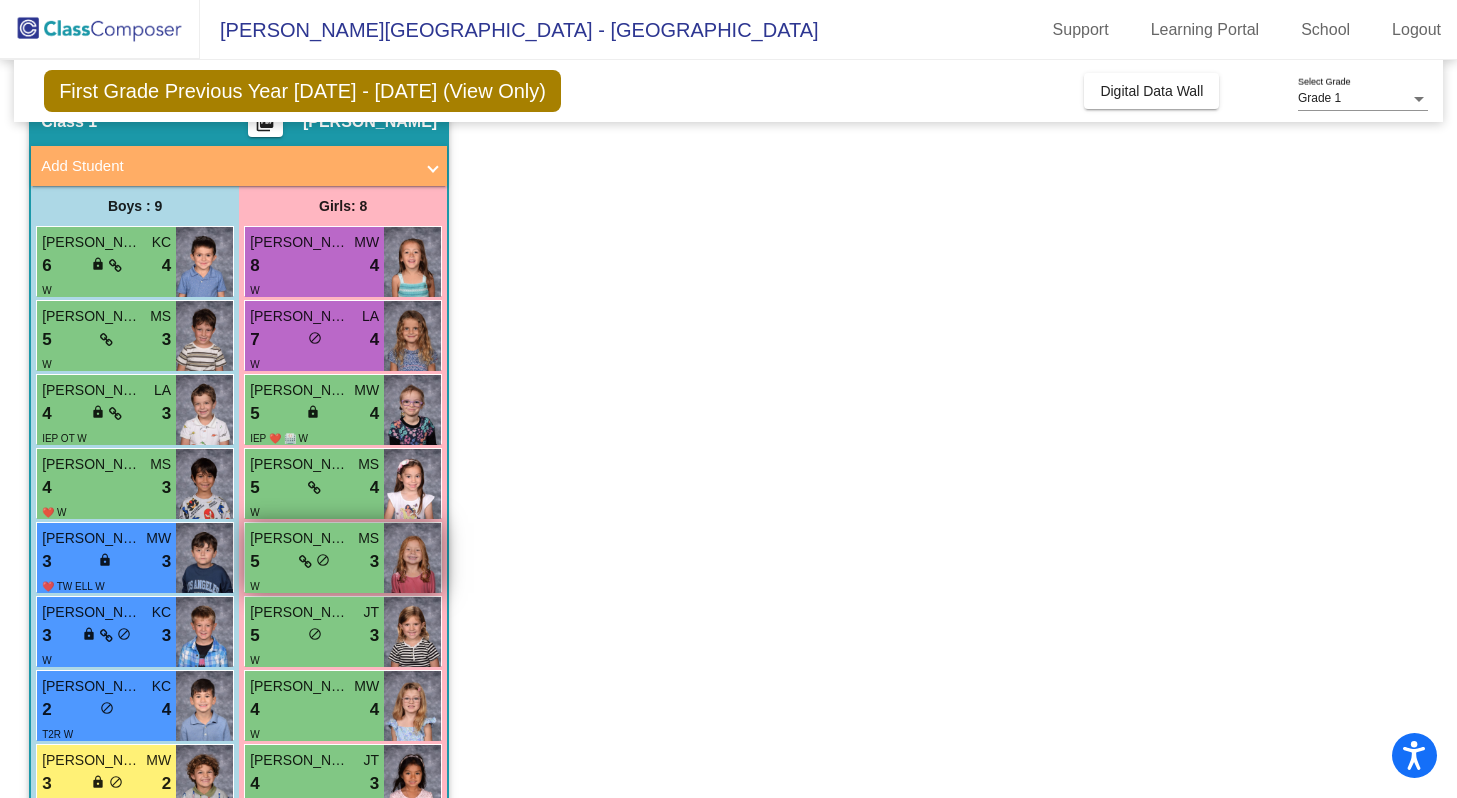 scroll, scrollTop: 93, scrollLeft: 0, axis: vertical 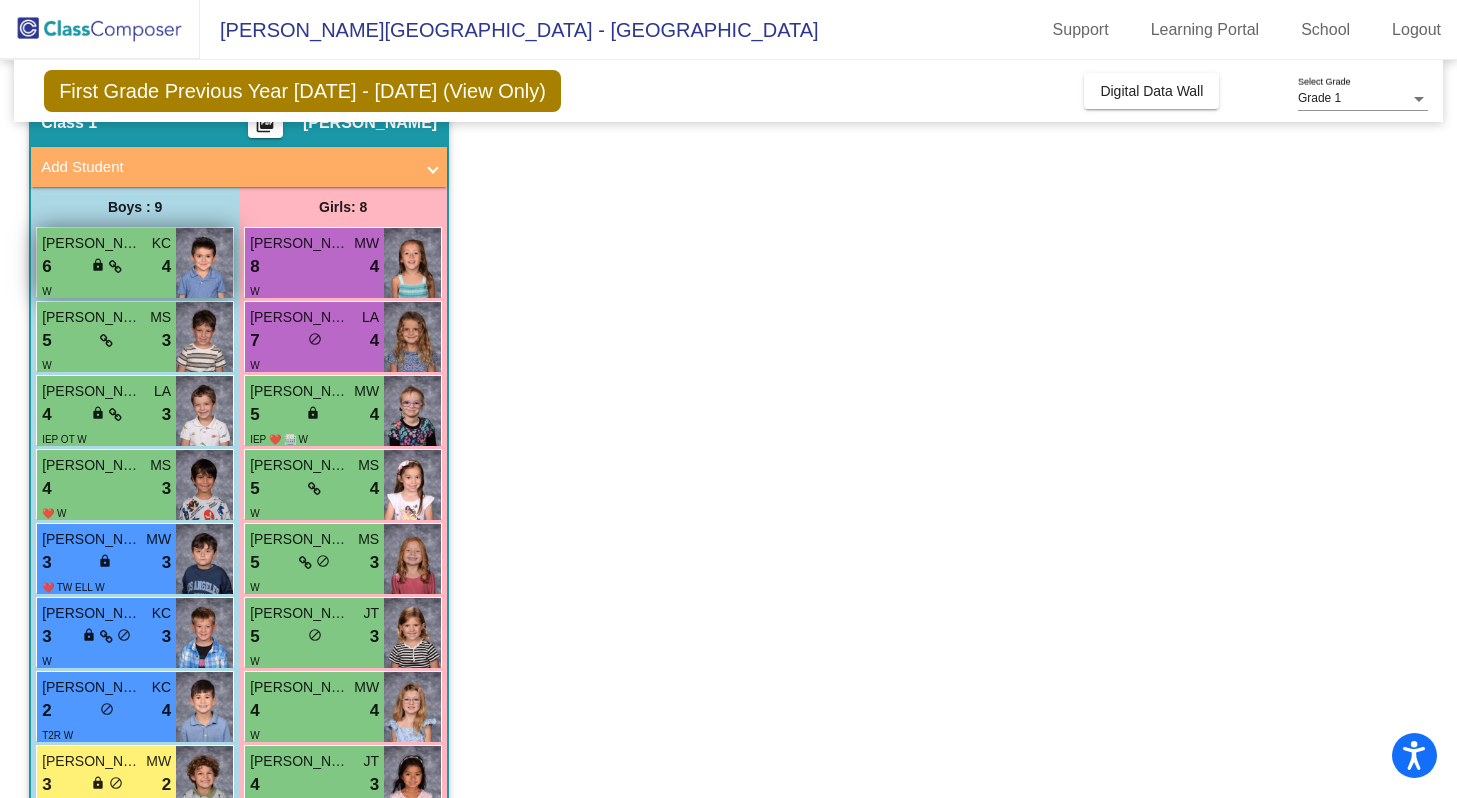 click on "[PERSON_NAME]" at bounding box center [92, 243] 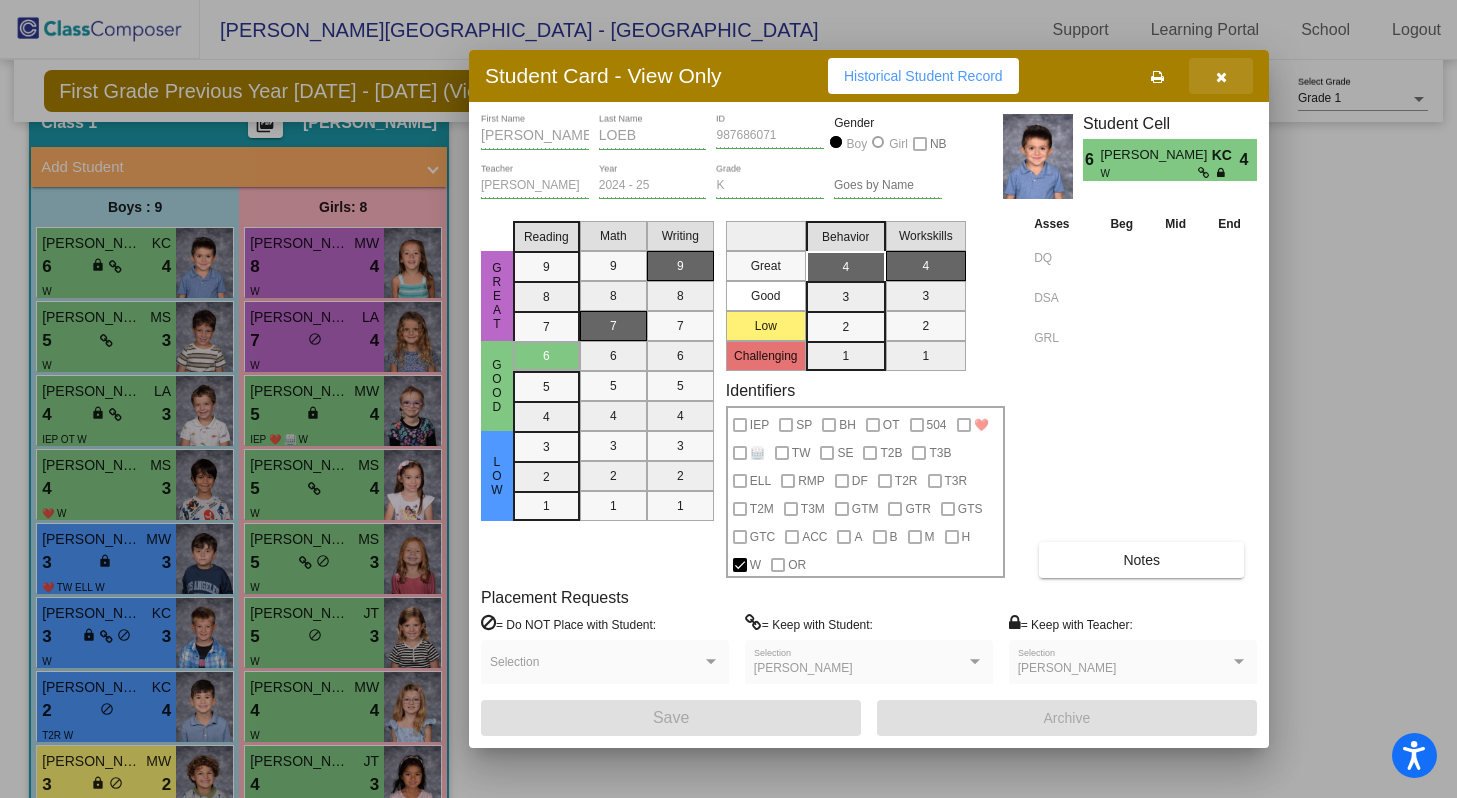 click at bounding box center [1221, 77] 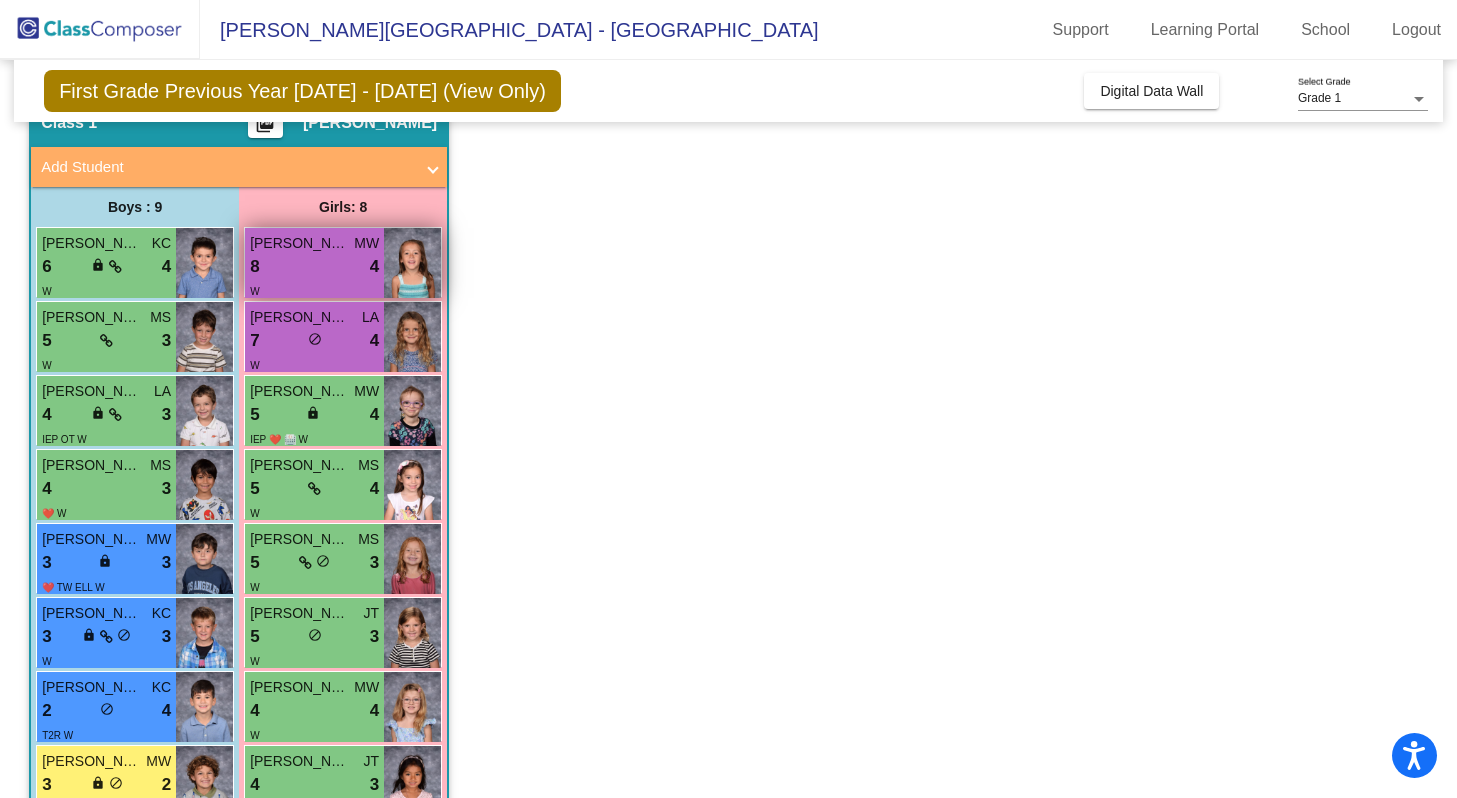 scroll, scrollTop: 0, scrollLeft: 0, axis: both 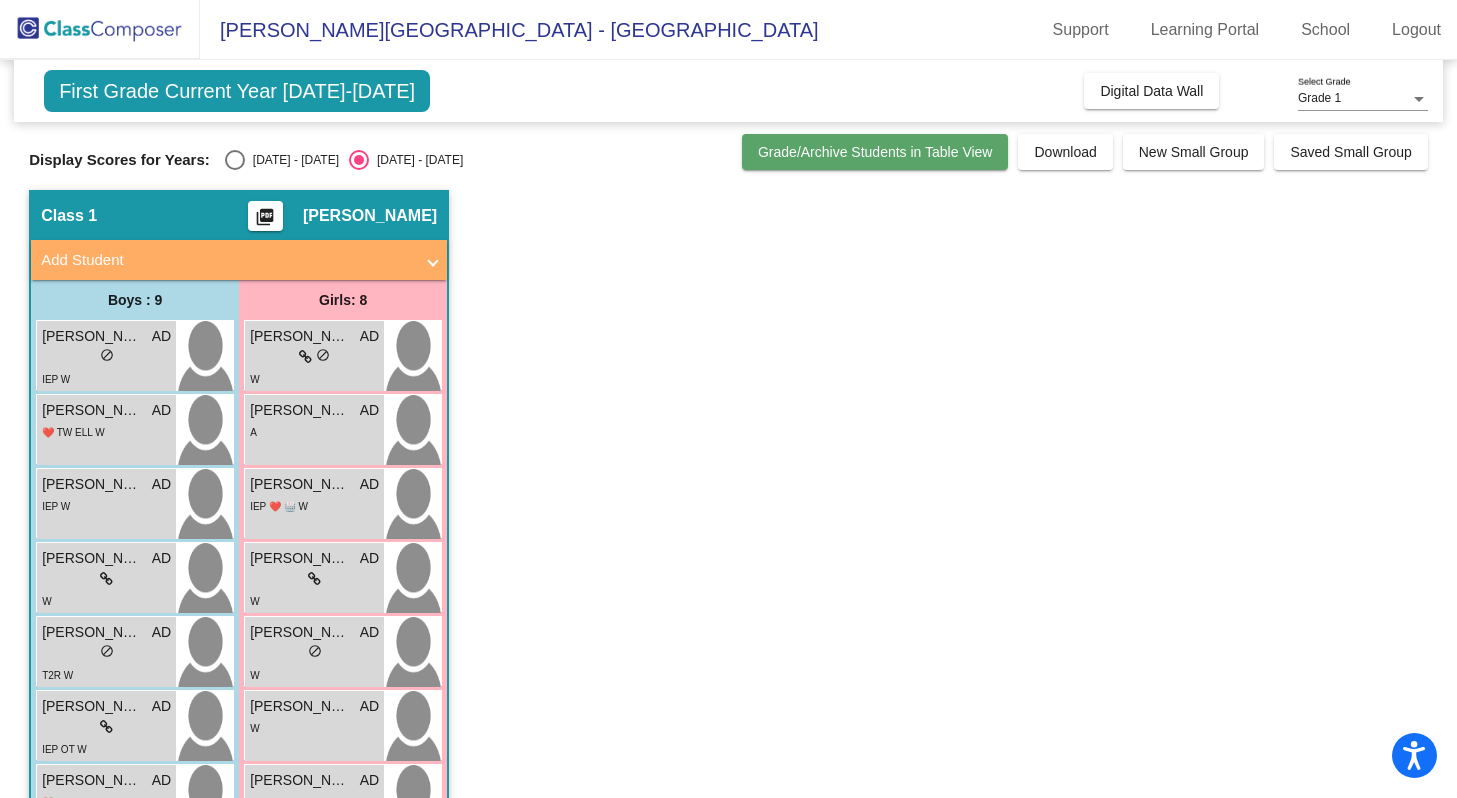 click on "Grade/Archive Students in Table View" 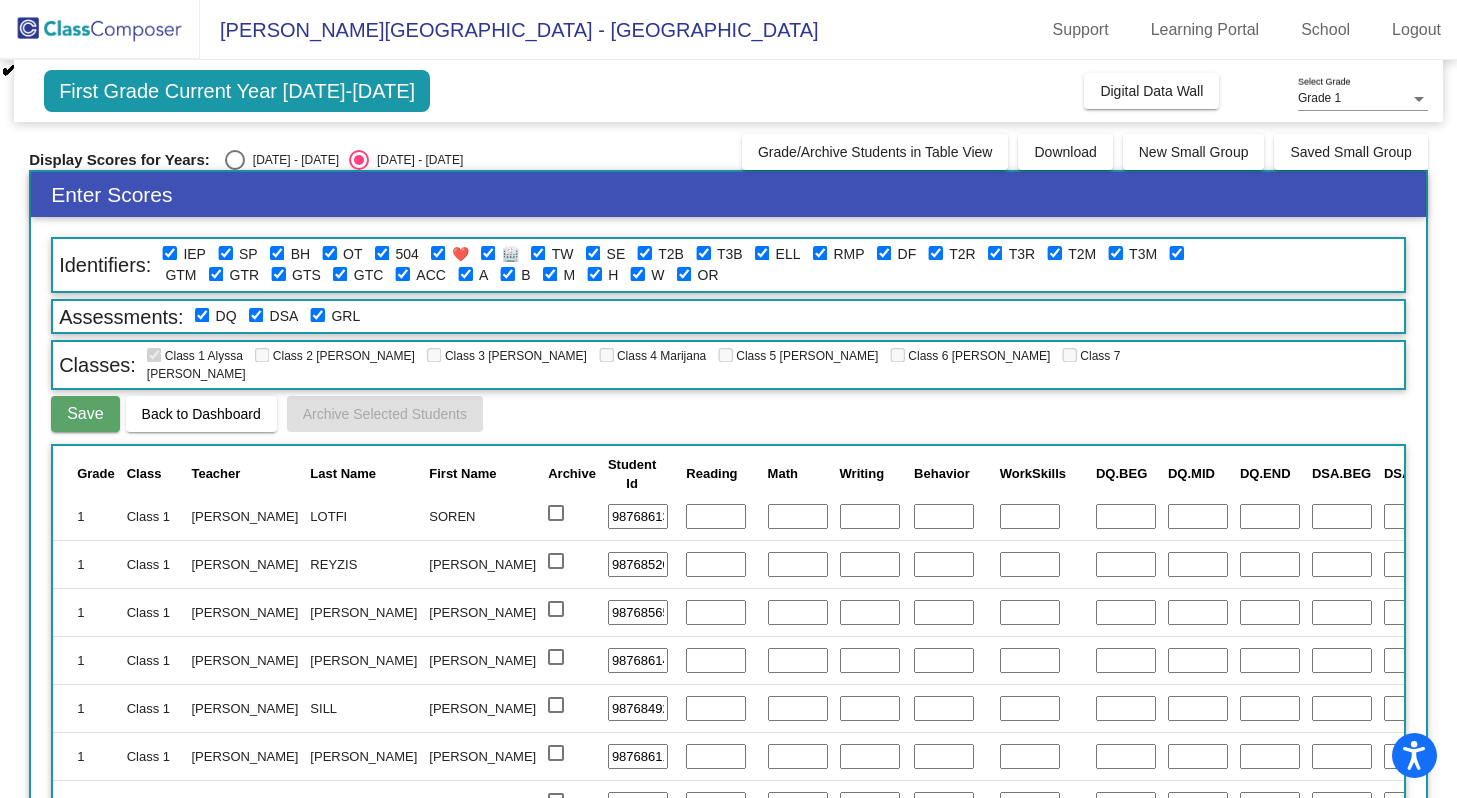 scroll, scrollTop: 486, scrollLeft: 0, axis: vertical 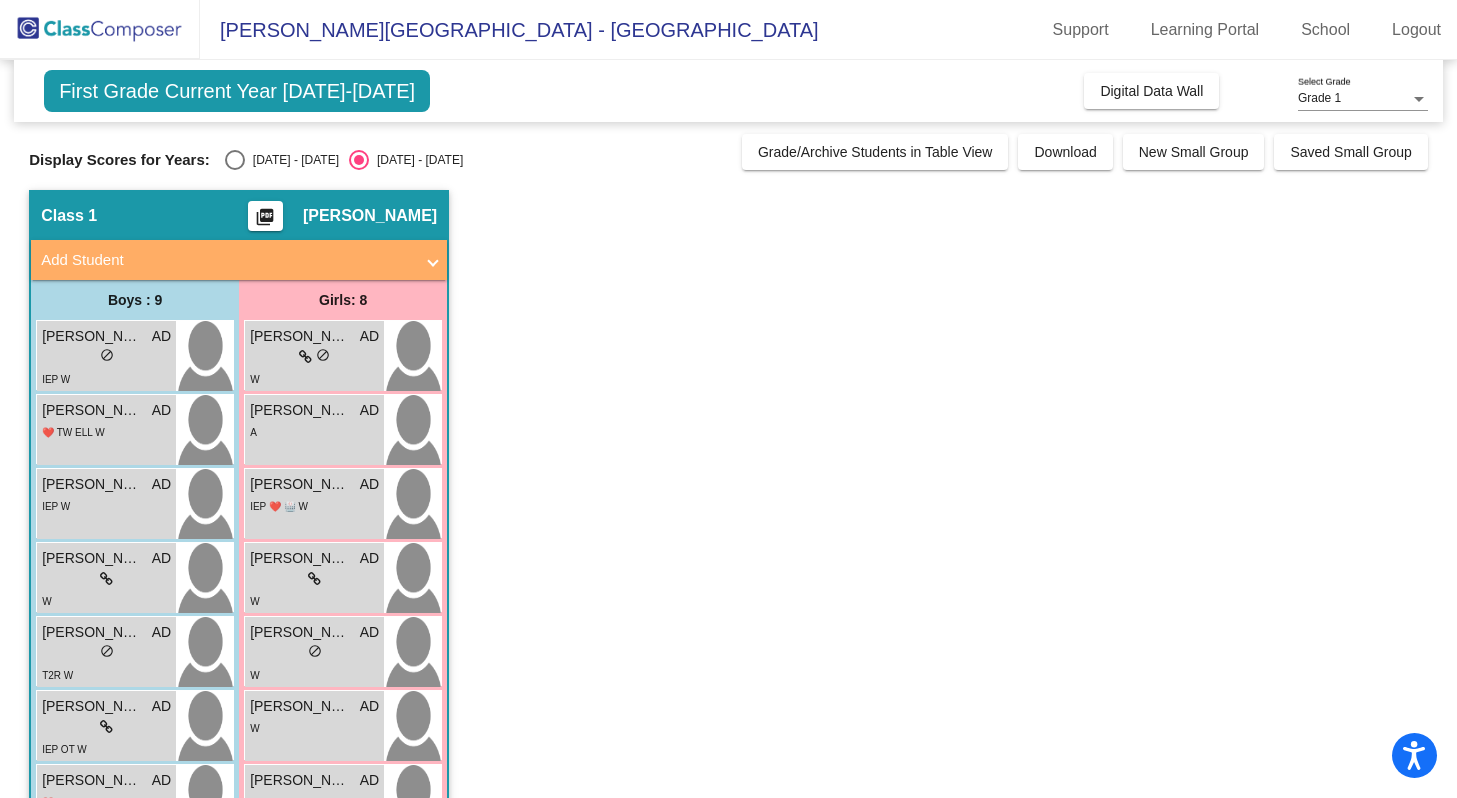 click on "Display Scores for Years:   [DATE] - [DATE]   [DATE] - [DATE]" 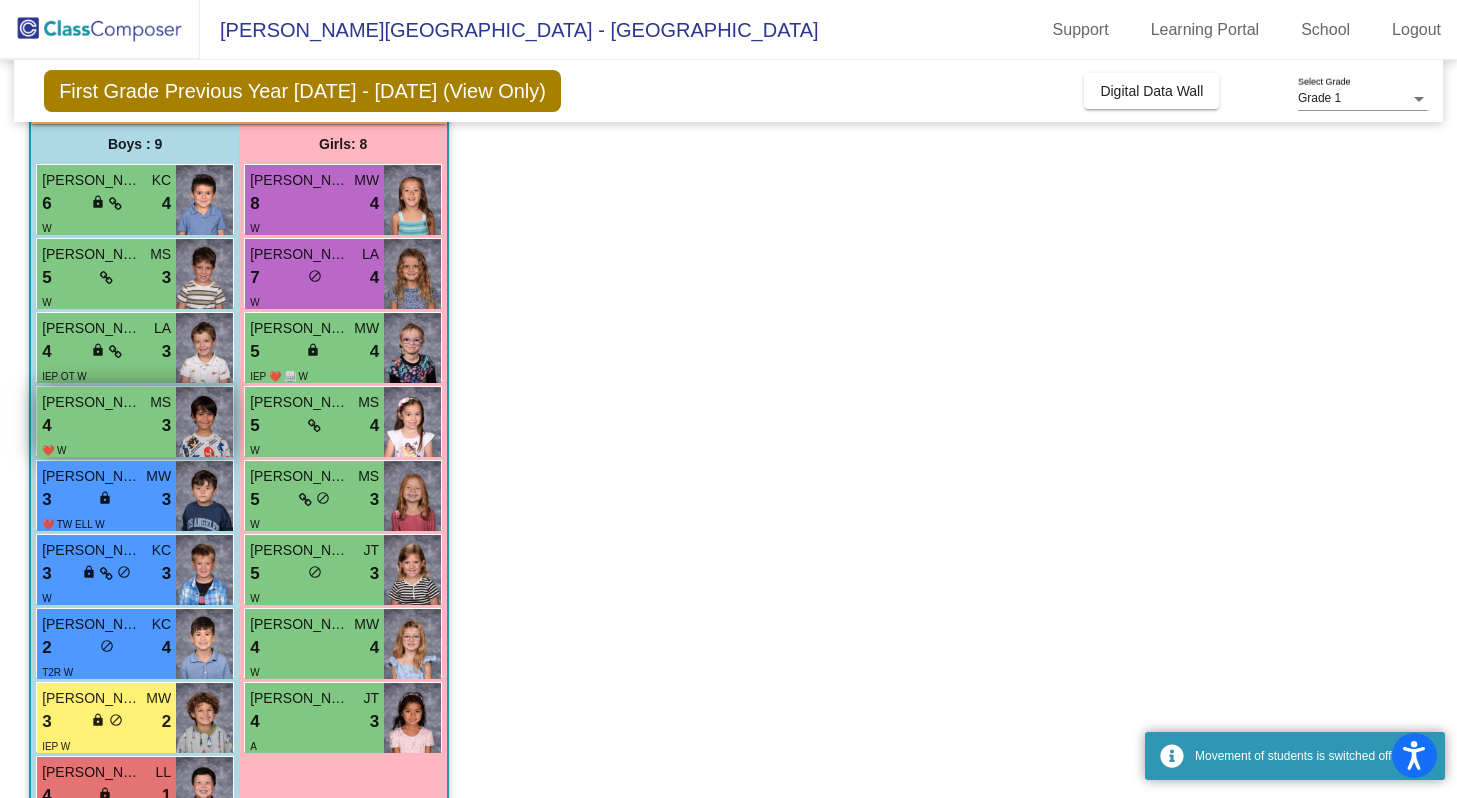 scroll, scrollTop: 164, scrollLeft: 0, axis: vertical 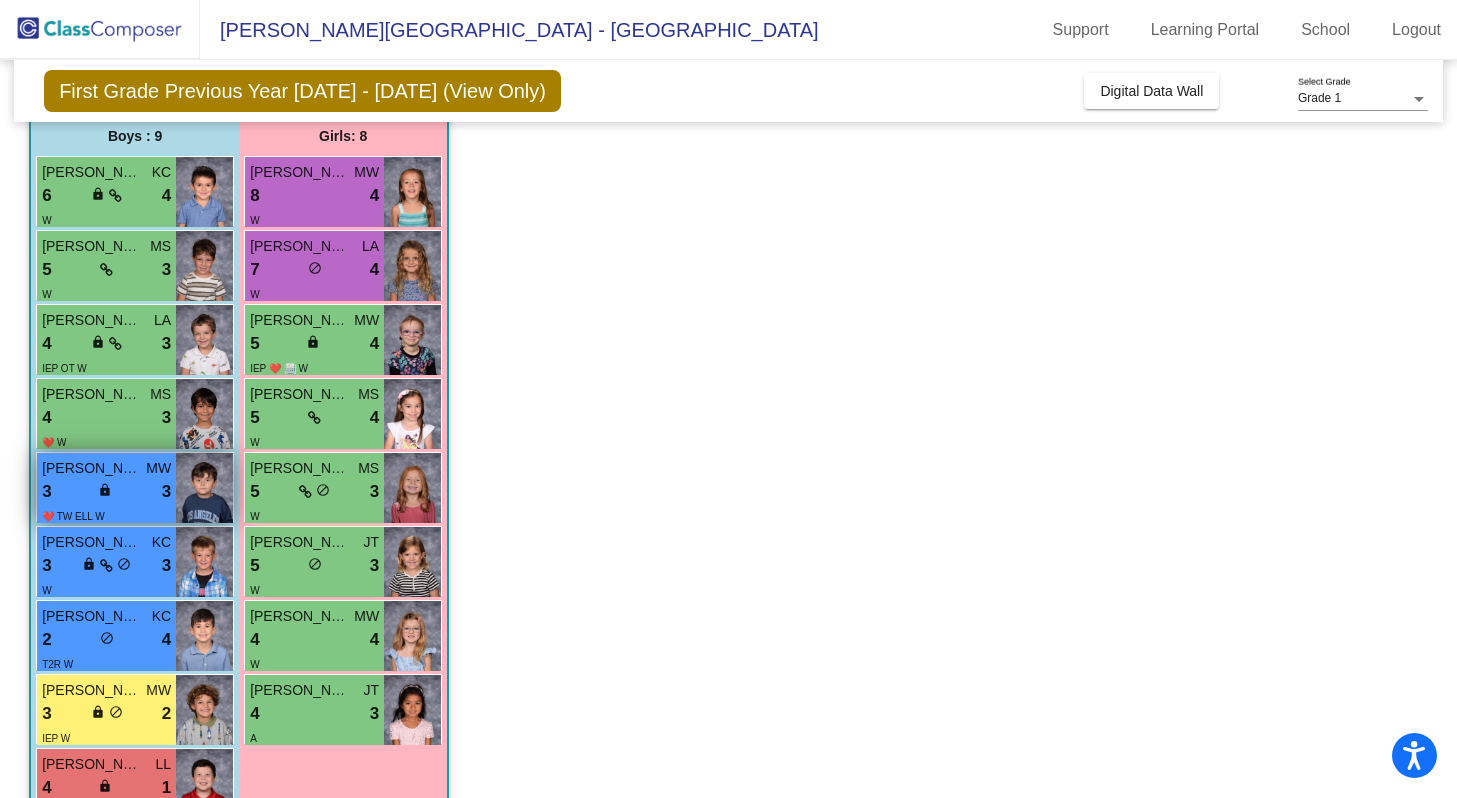 click on "[PERSON_NAME] MW 3 lock do_not_disturb_alt 3 ❤️ TW ELL W" at bounding box center [106, 488] 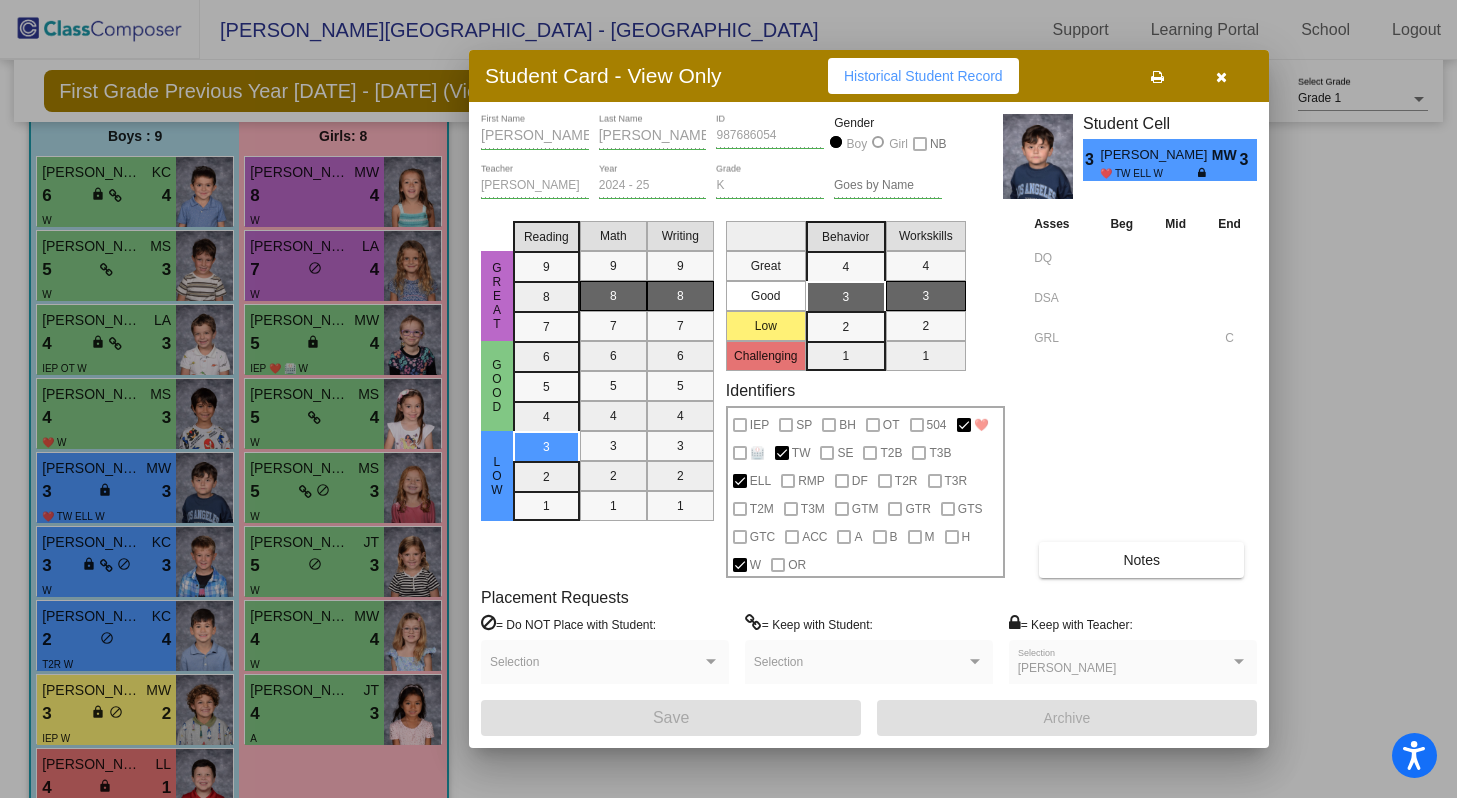 click at bounding box center [1221, 76] 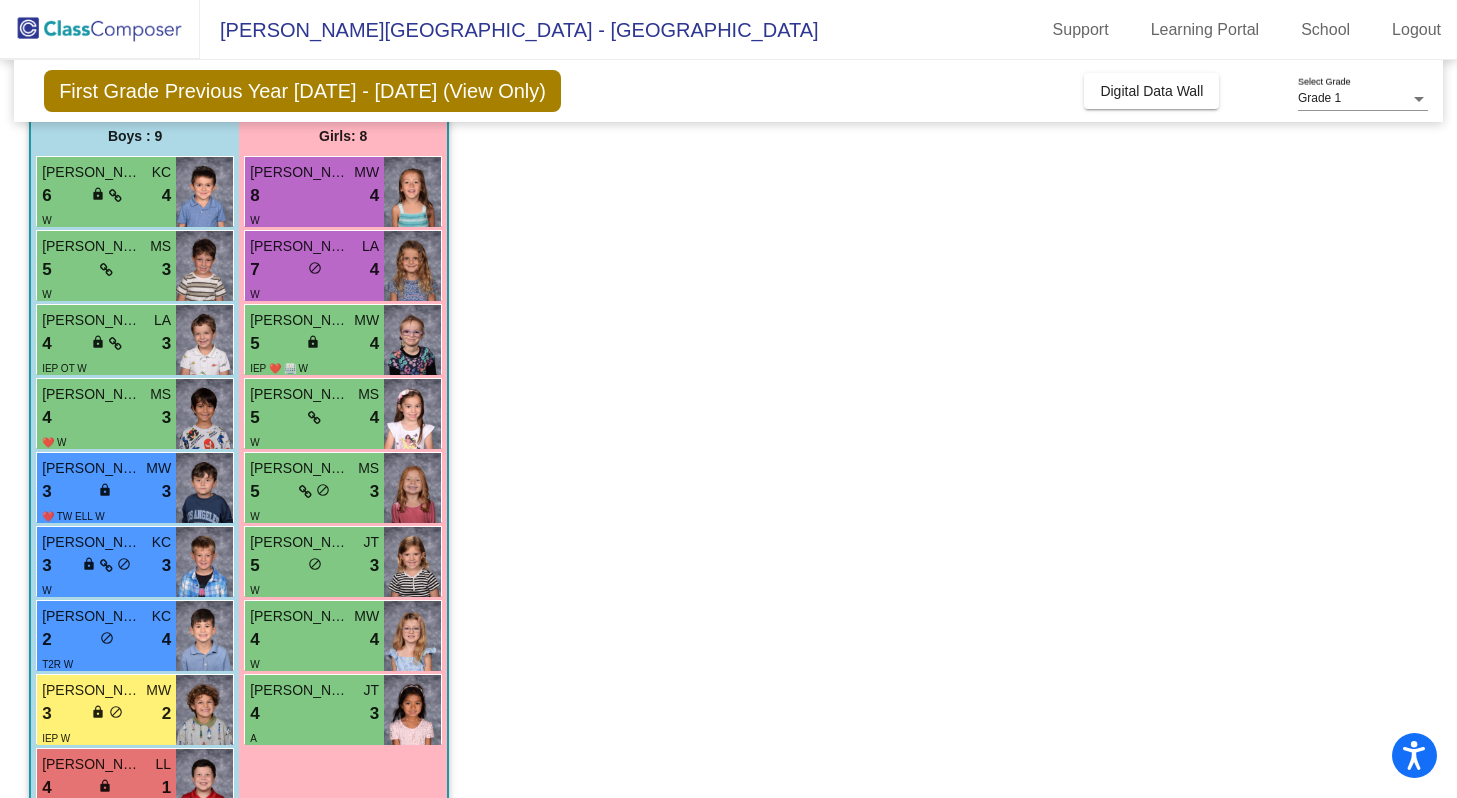 scroll, scrollTop: 0, scrollLeft: 0, axis: both 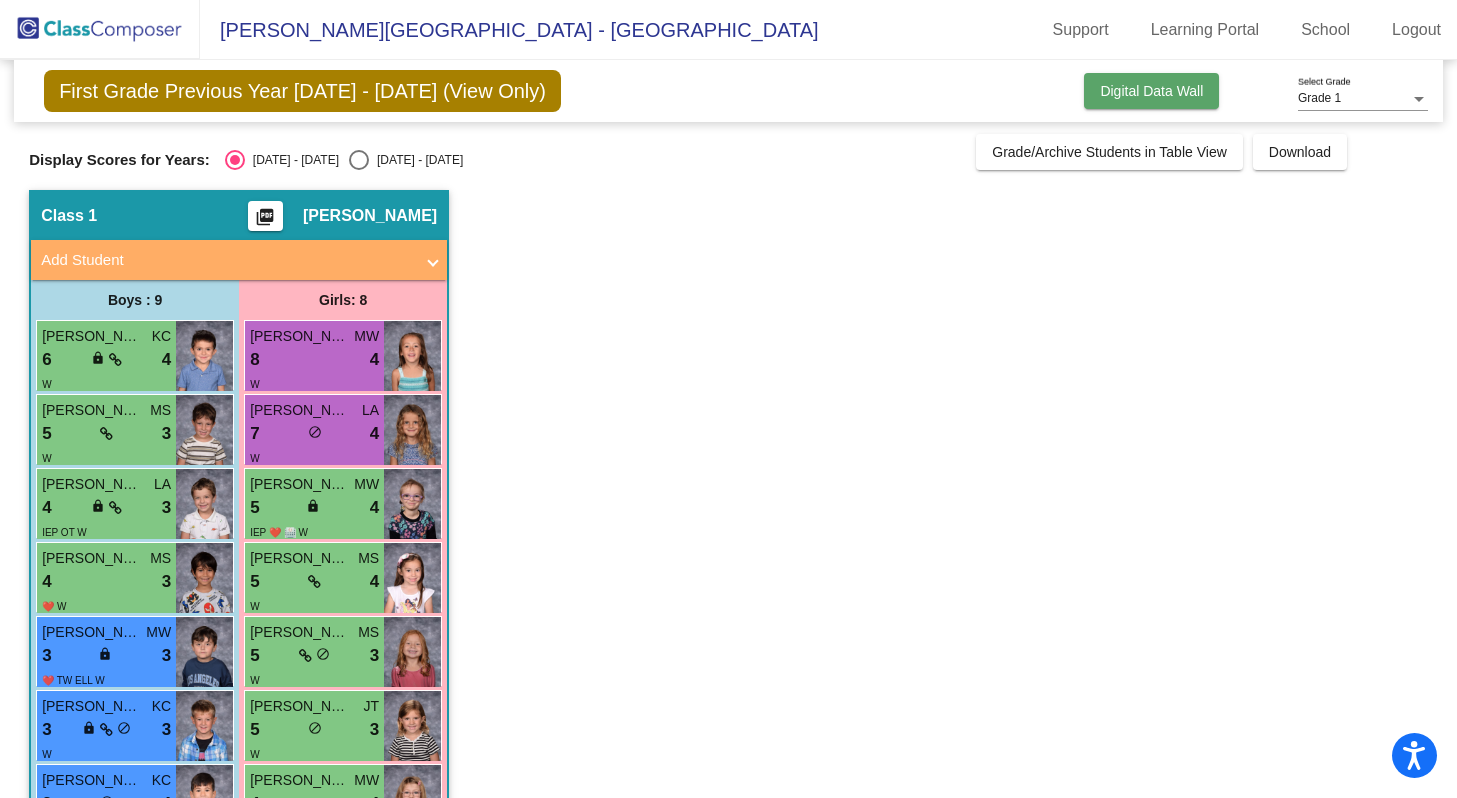 click on "Digital Data Wall" 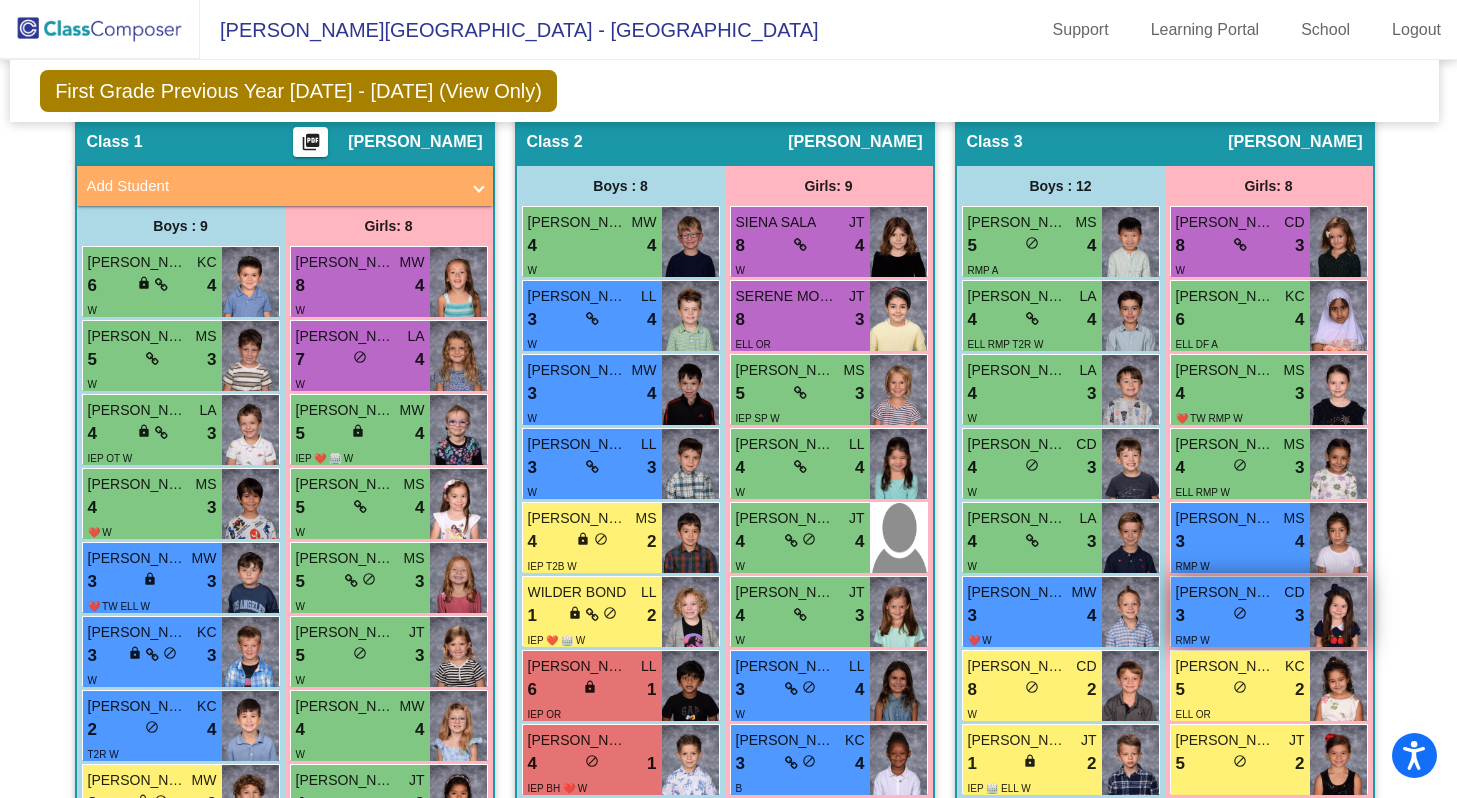 scroll, scrollTop: 549, scrollLeft: 4, axis: both 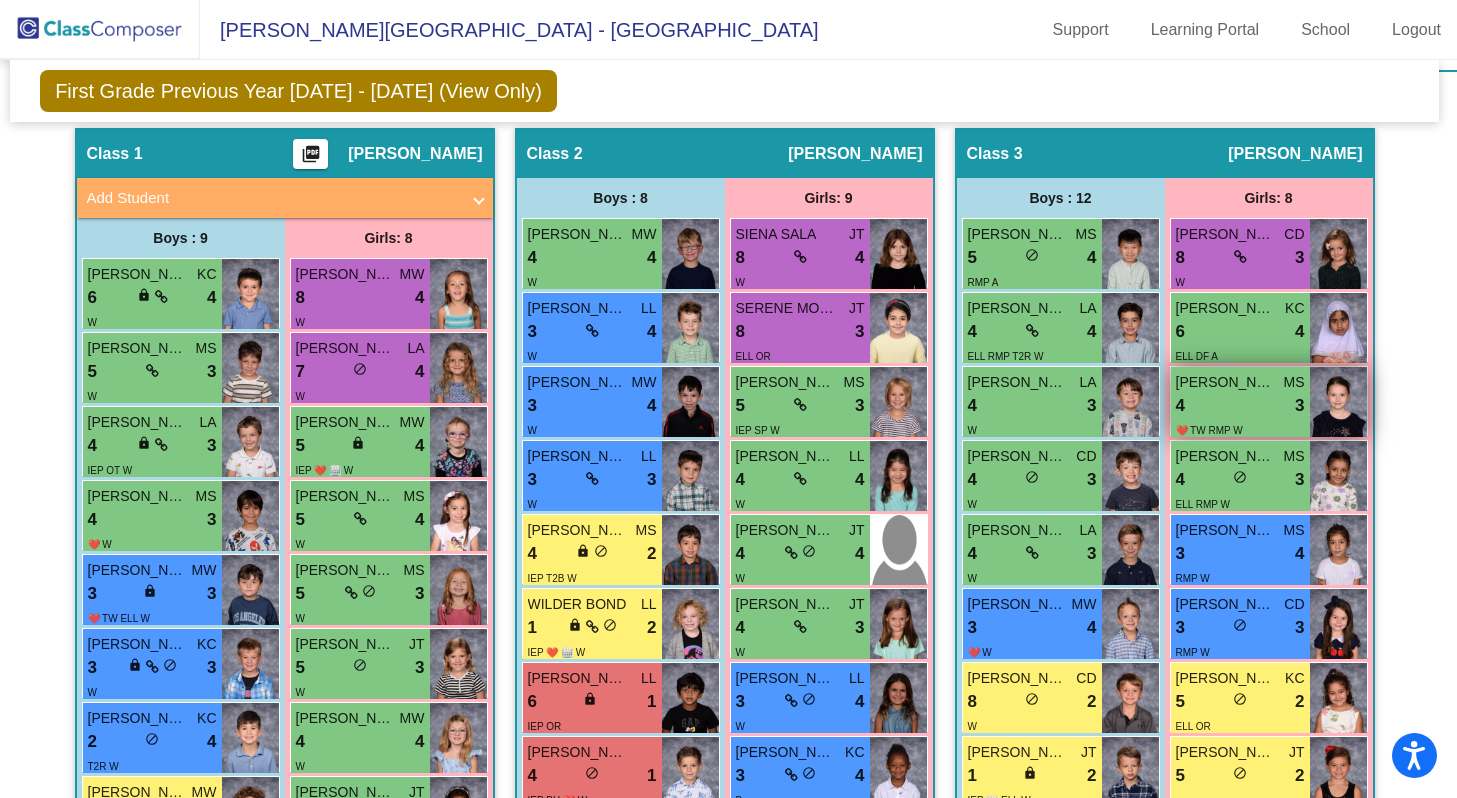 click on "4 lock do_not_disturb_alt 3" at bounding box center (1240, 406) 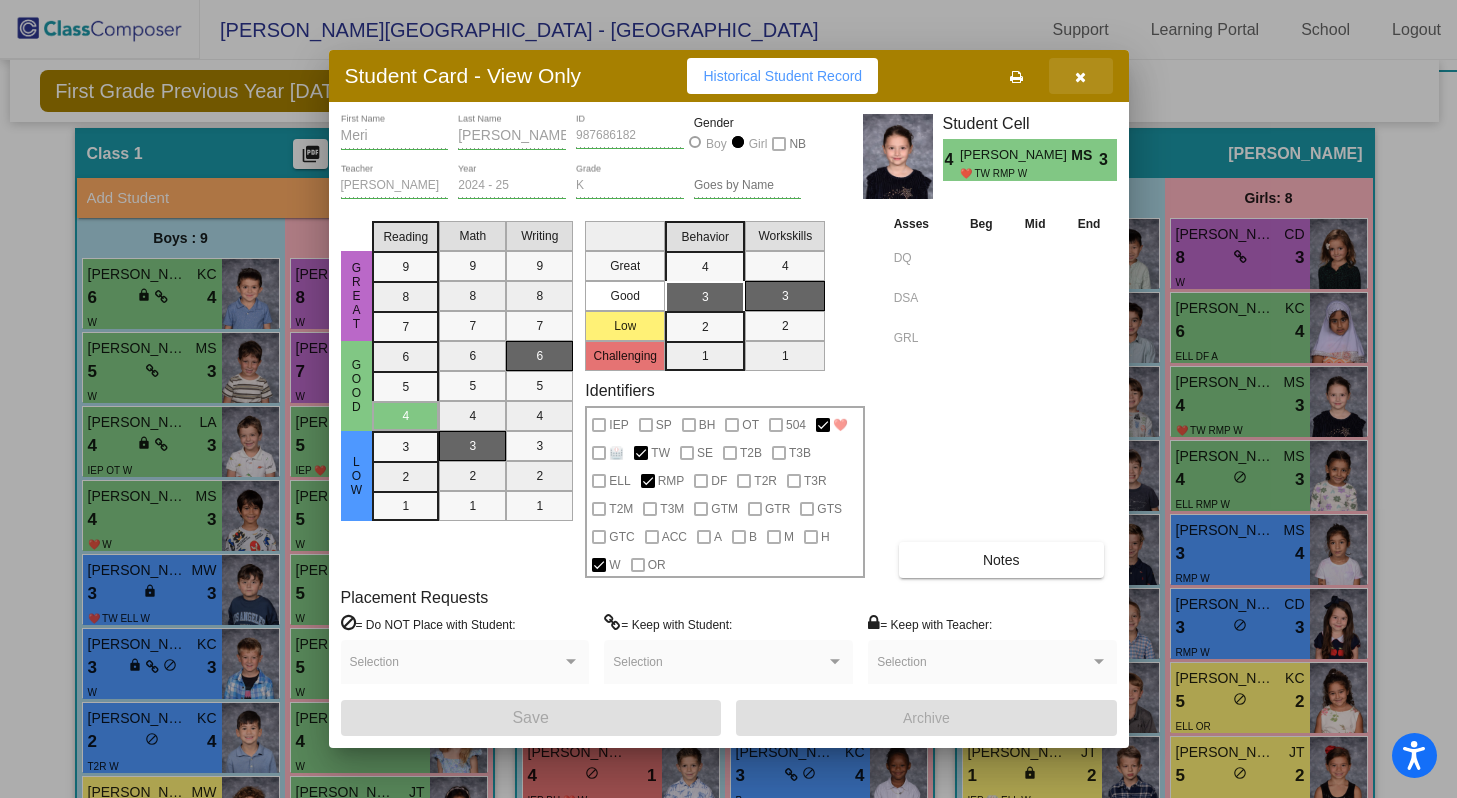 click at bounding box center [1080, 77] 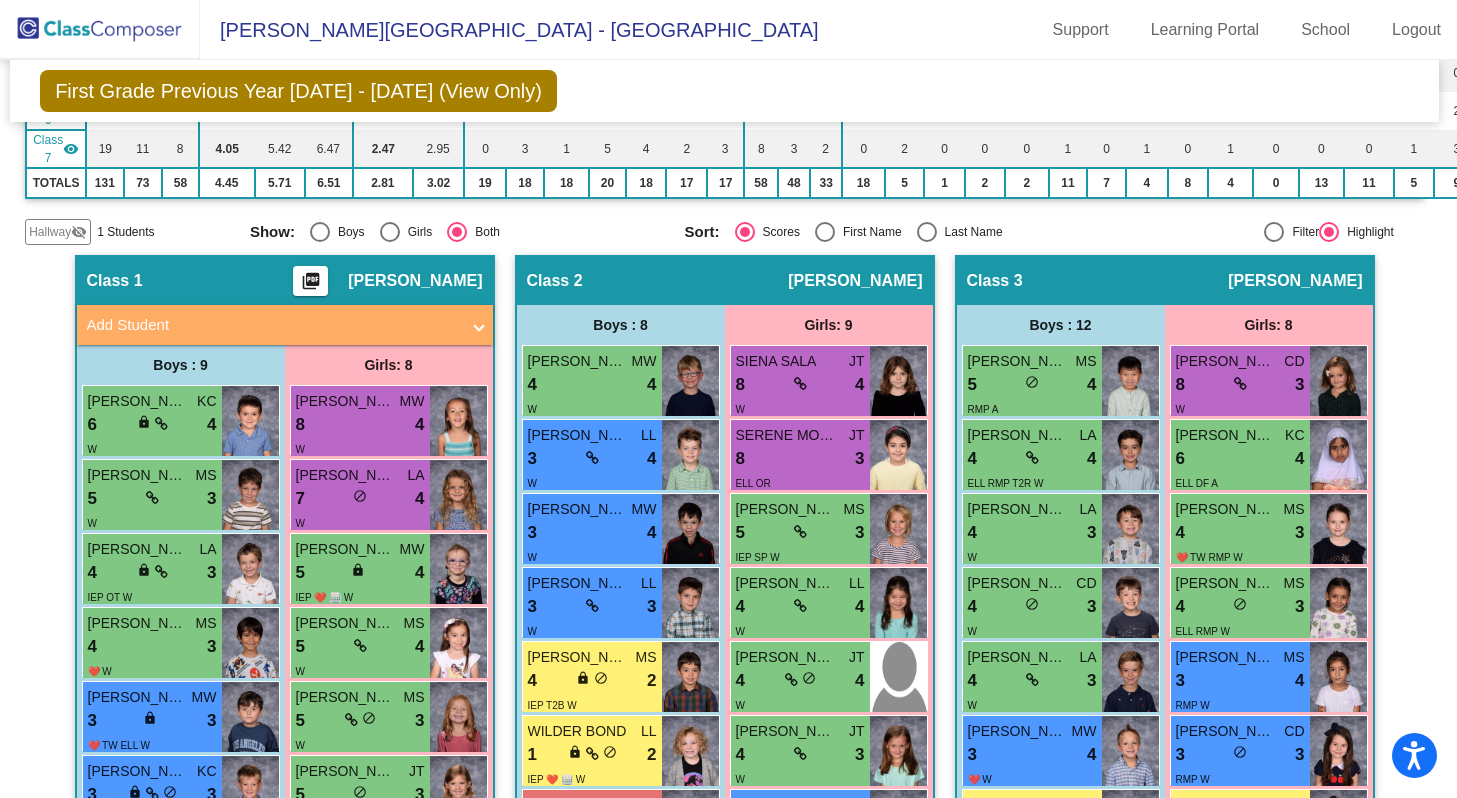 scroll, scrollTop: 386, scrollLeft: 4, axis: both 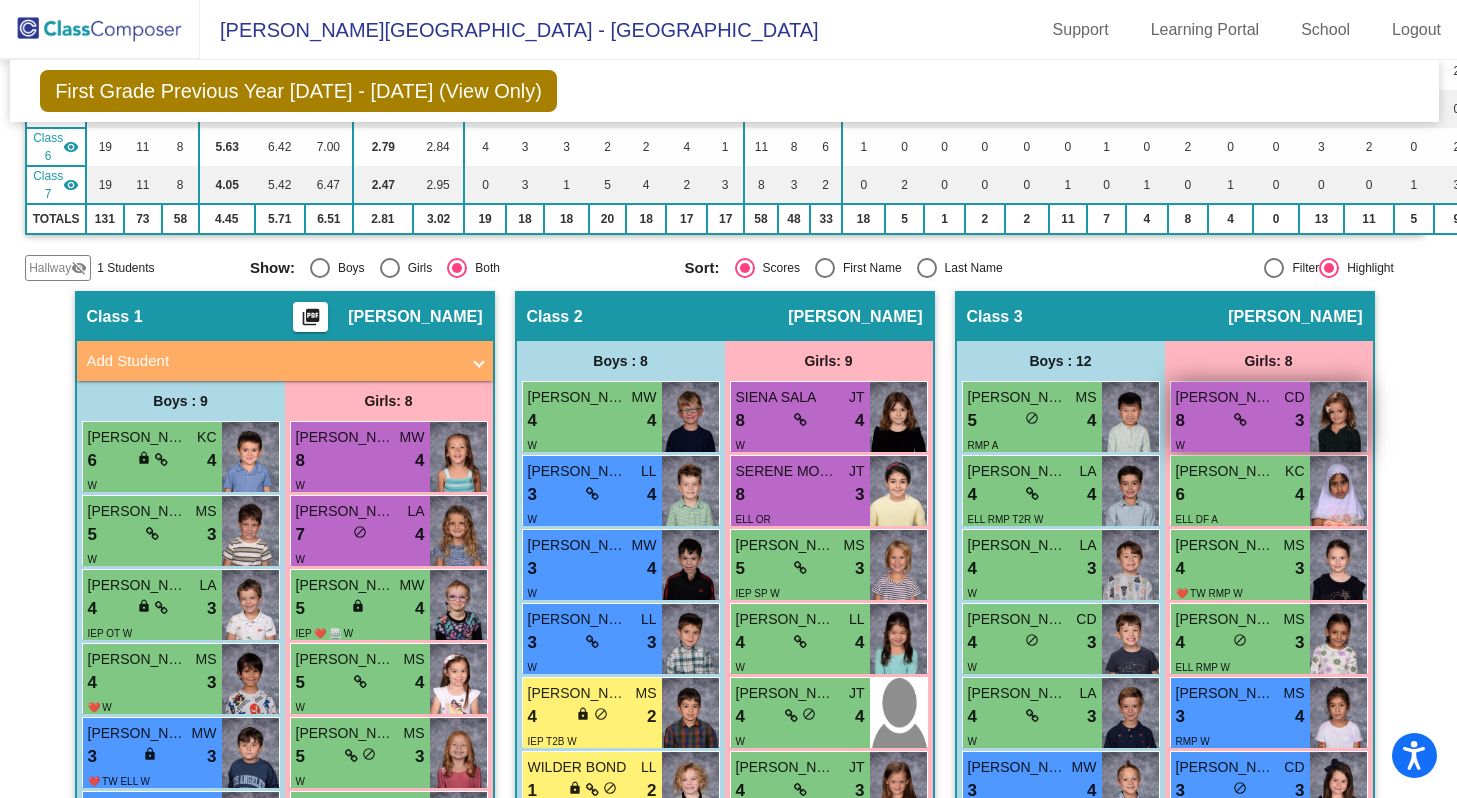 click on "[PERSON_NAME]" at bounding box center (1226, 397) 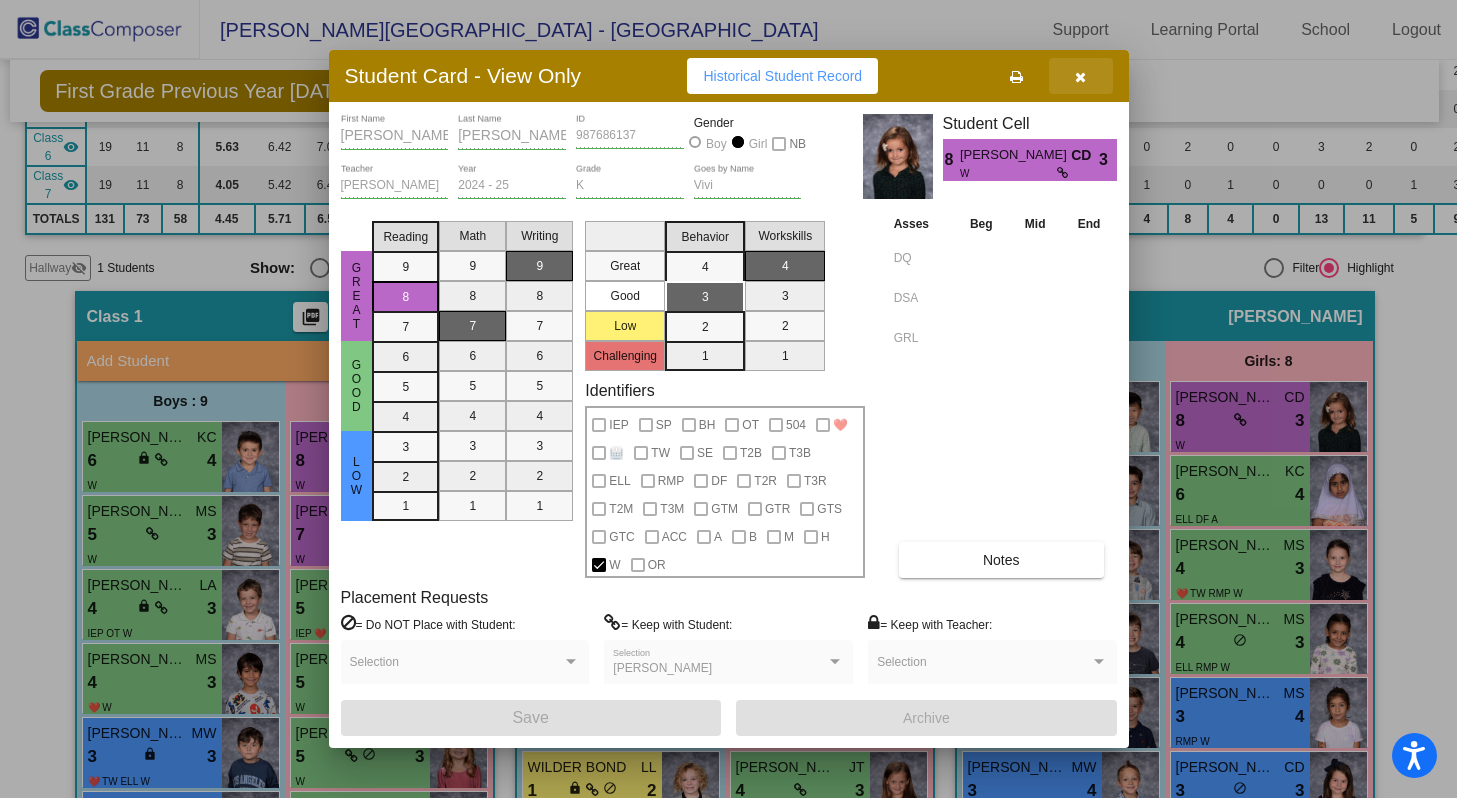 click at bounding box center [1081, 76] 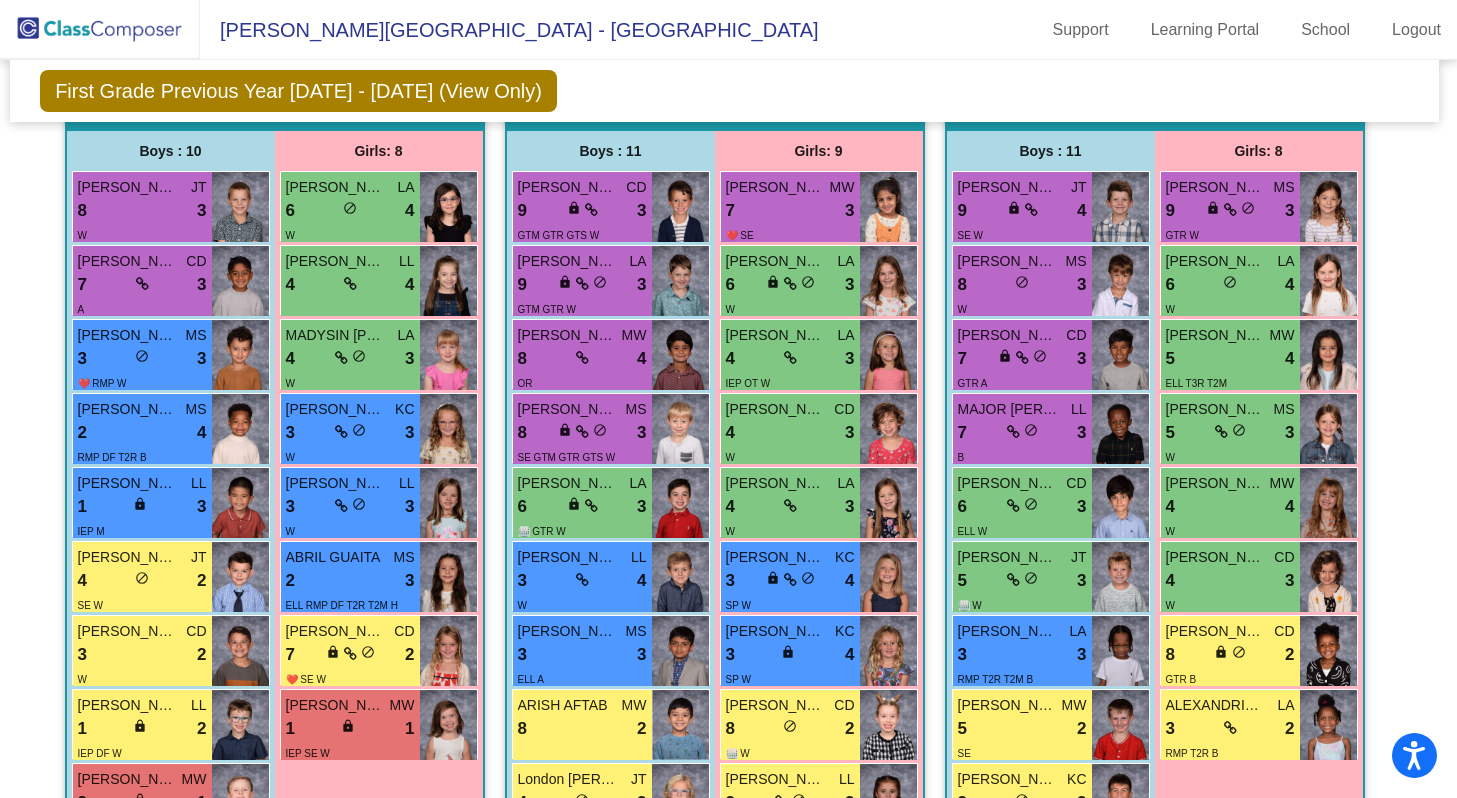 scroll, scrollTop: 1612, scrollLeft: 4, axis: both 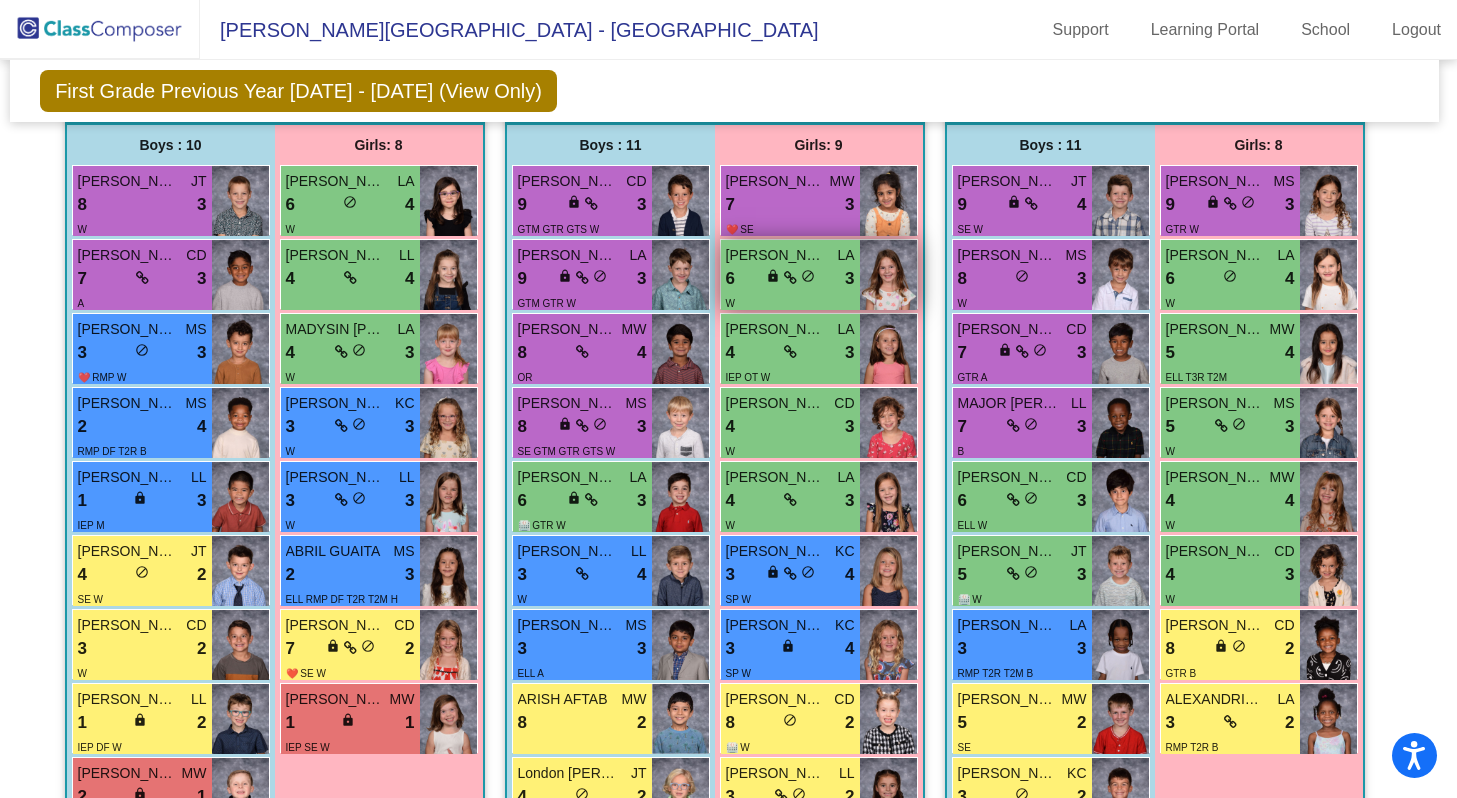 click on "[PERSON_NAME]" at bounding box center (776, 255) 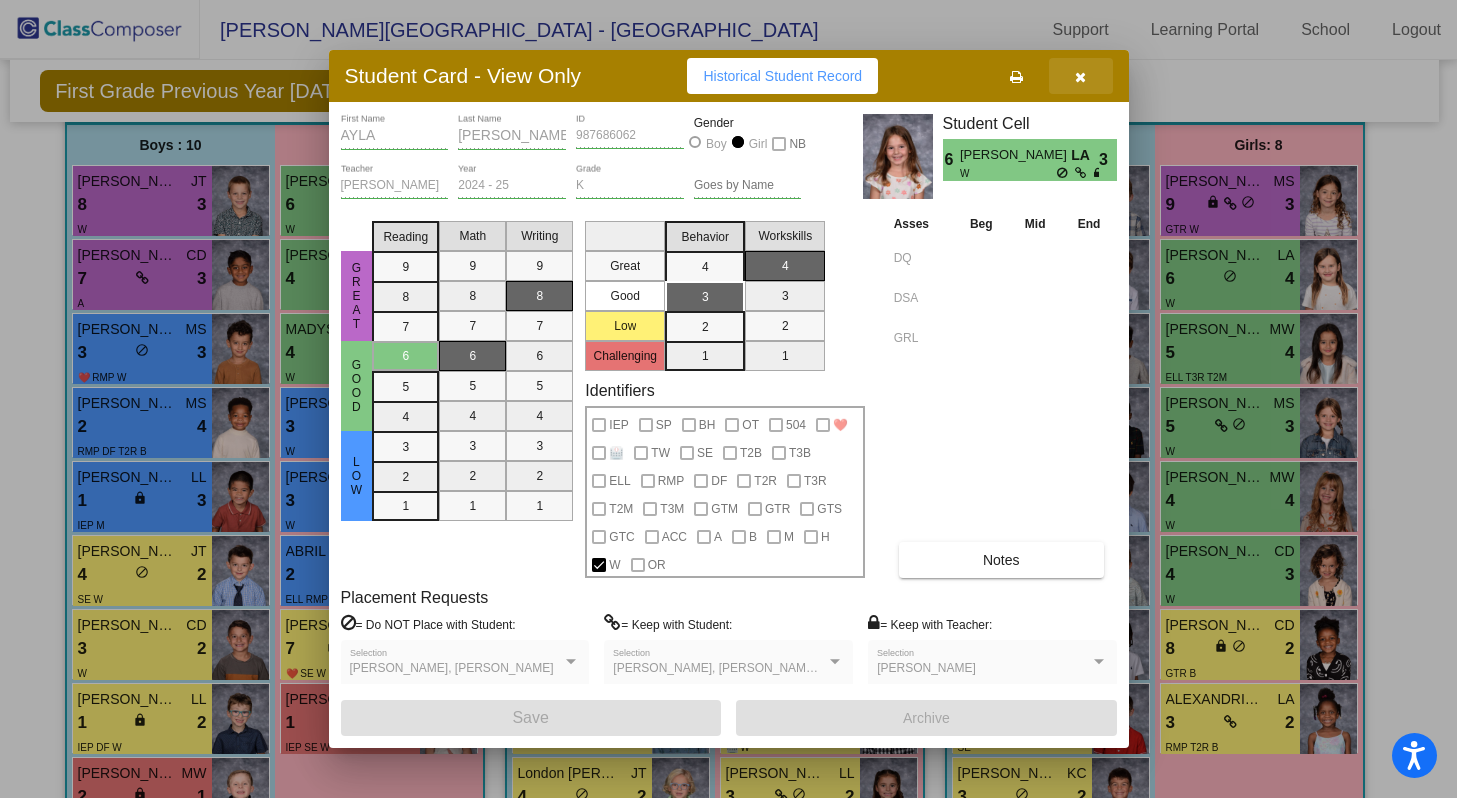 click at bounding box center (1081, 76) 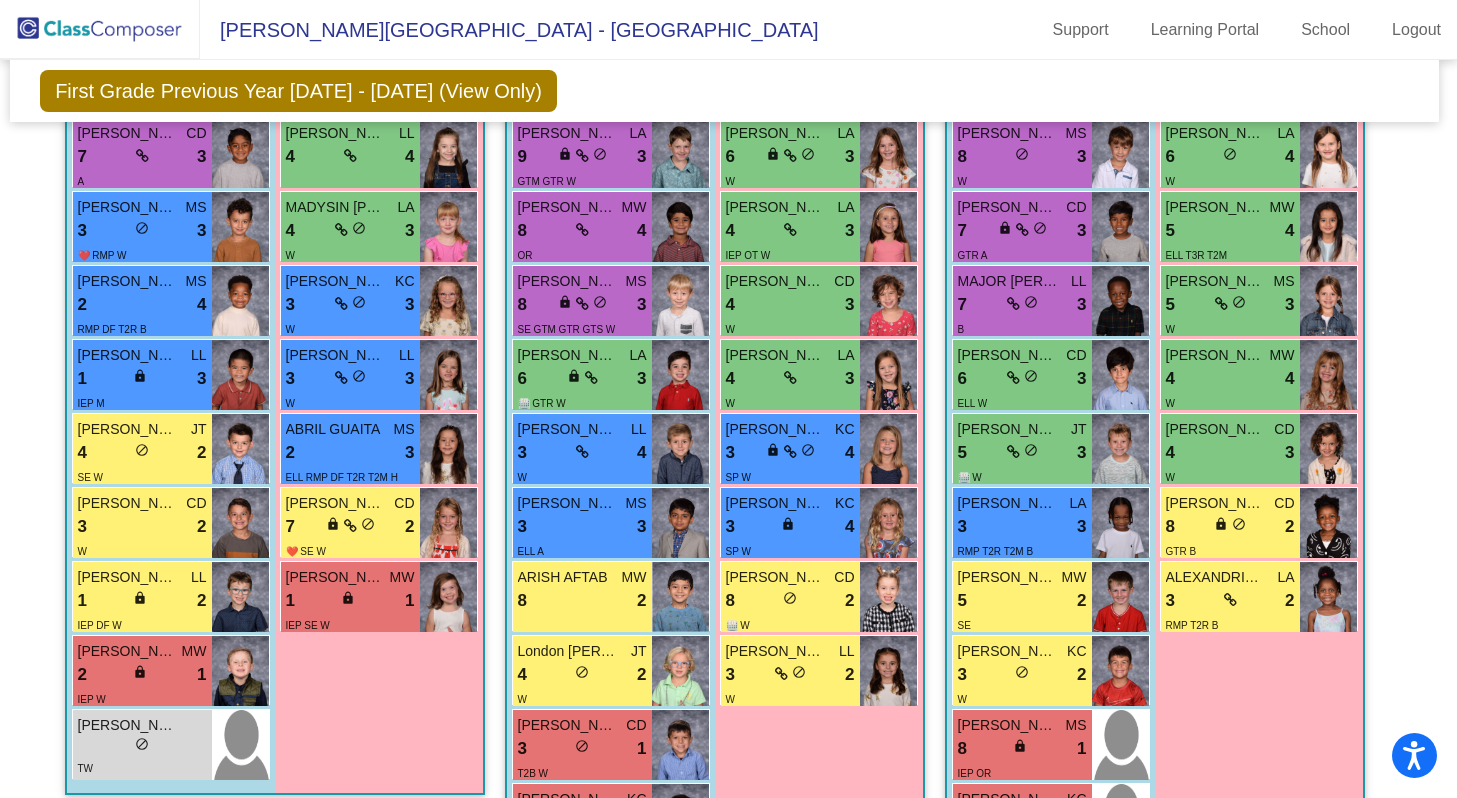 scroll, scrollTop: 1784, scrollLeft: 4, axis: both 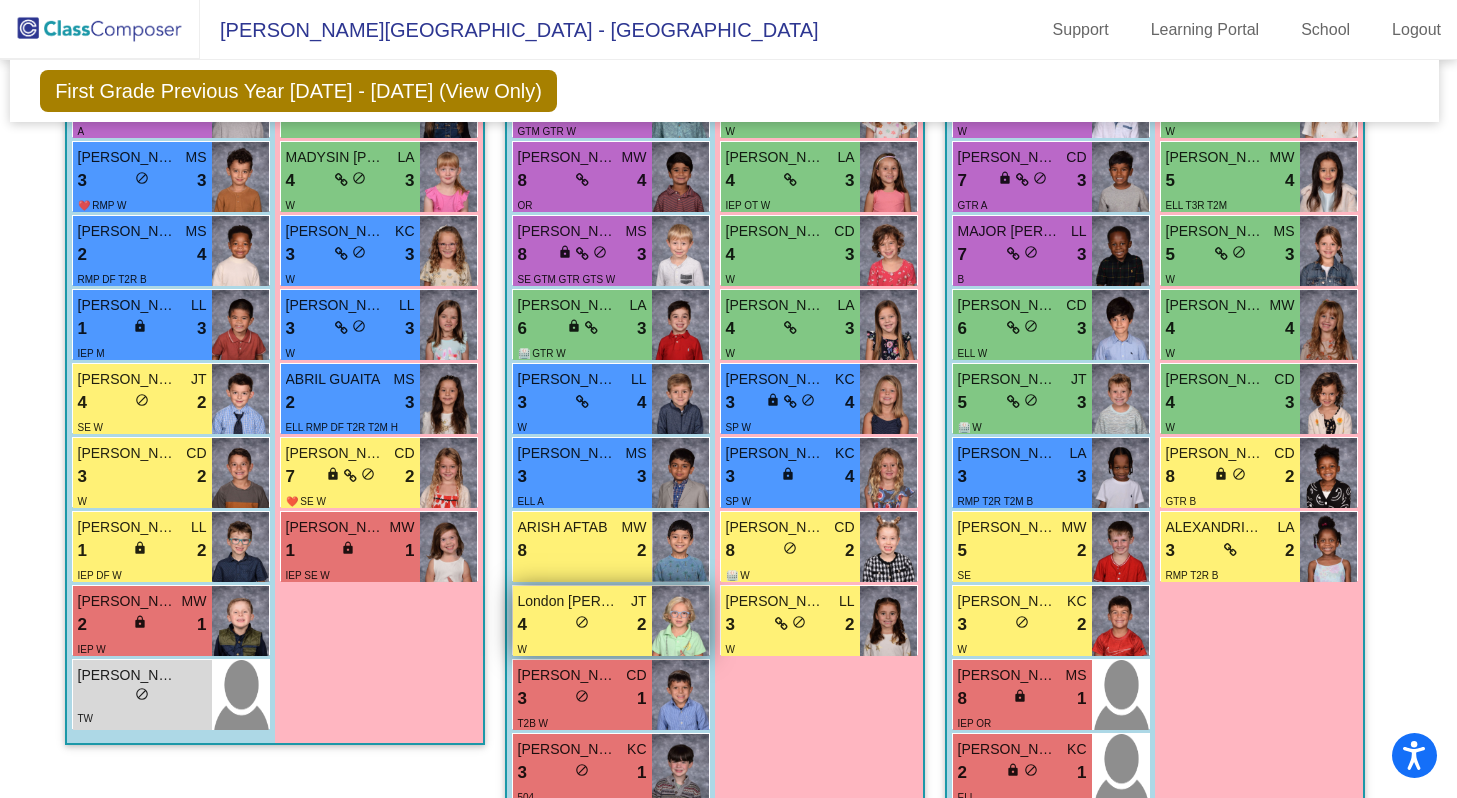click on "London [PERSON_NAME]" at bounding box center [568, 601] 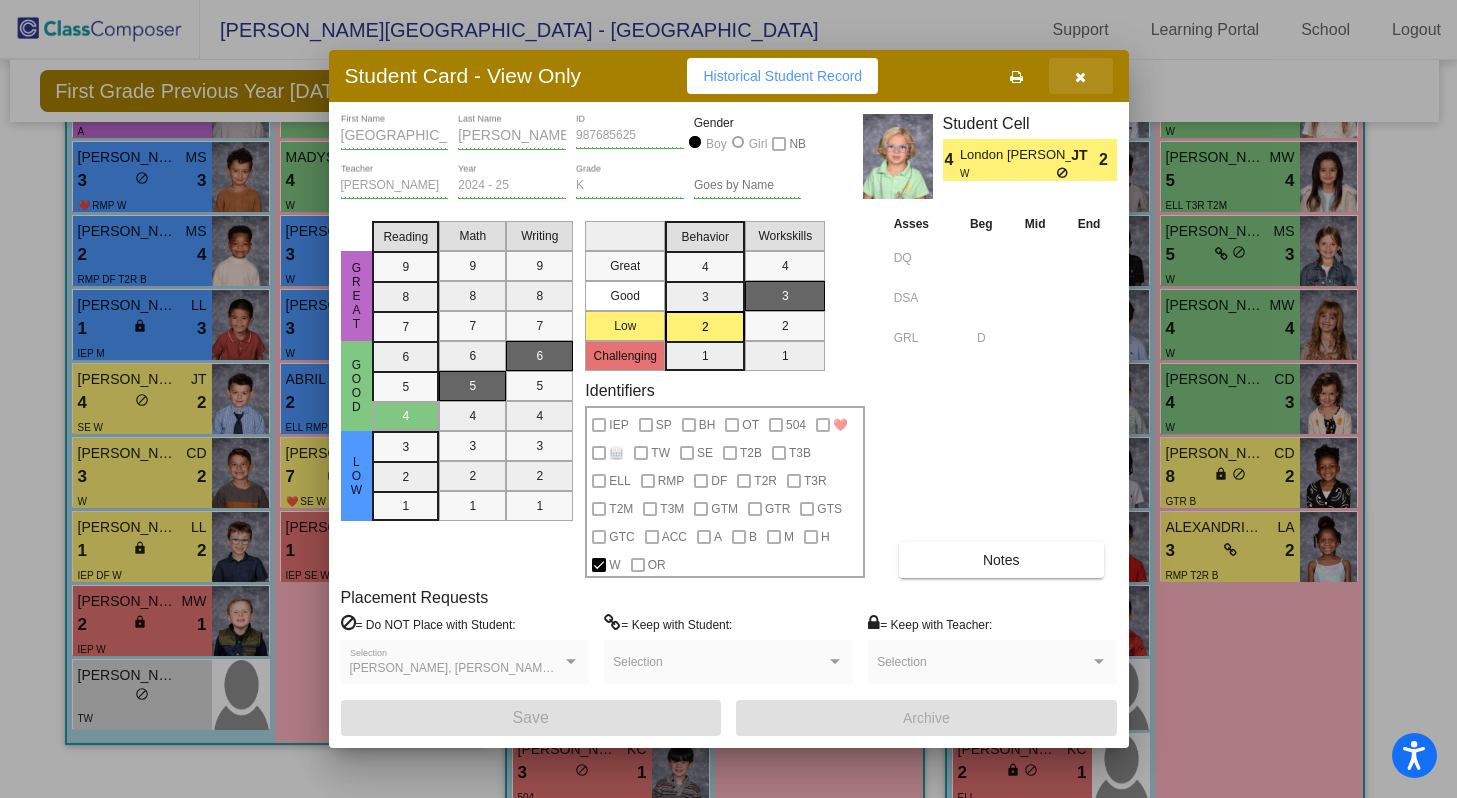 click at bounding box center (1080, 77) 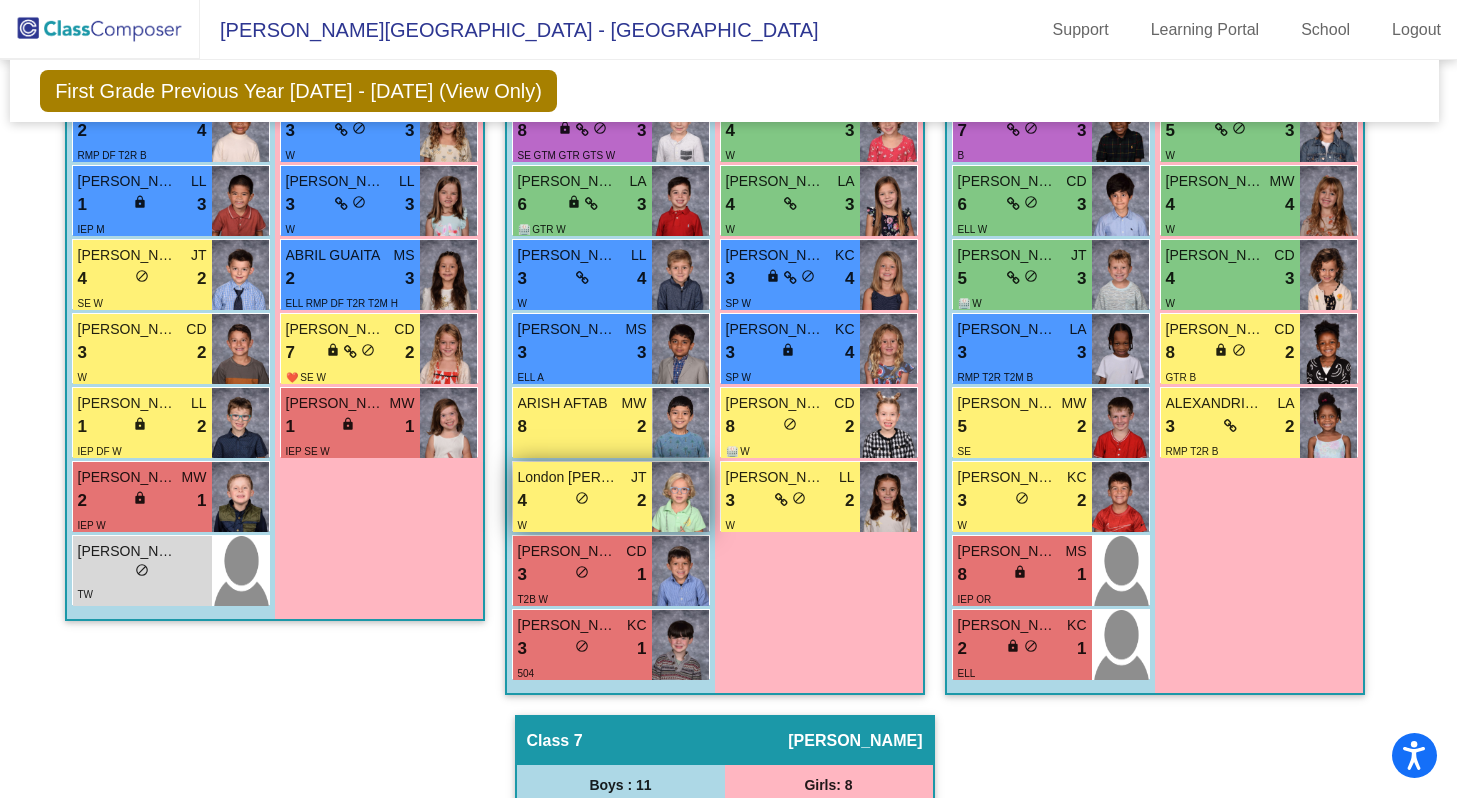 scroll, scrollTop: 1913, scrollLeft: 4, axis: both 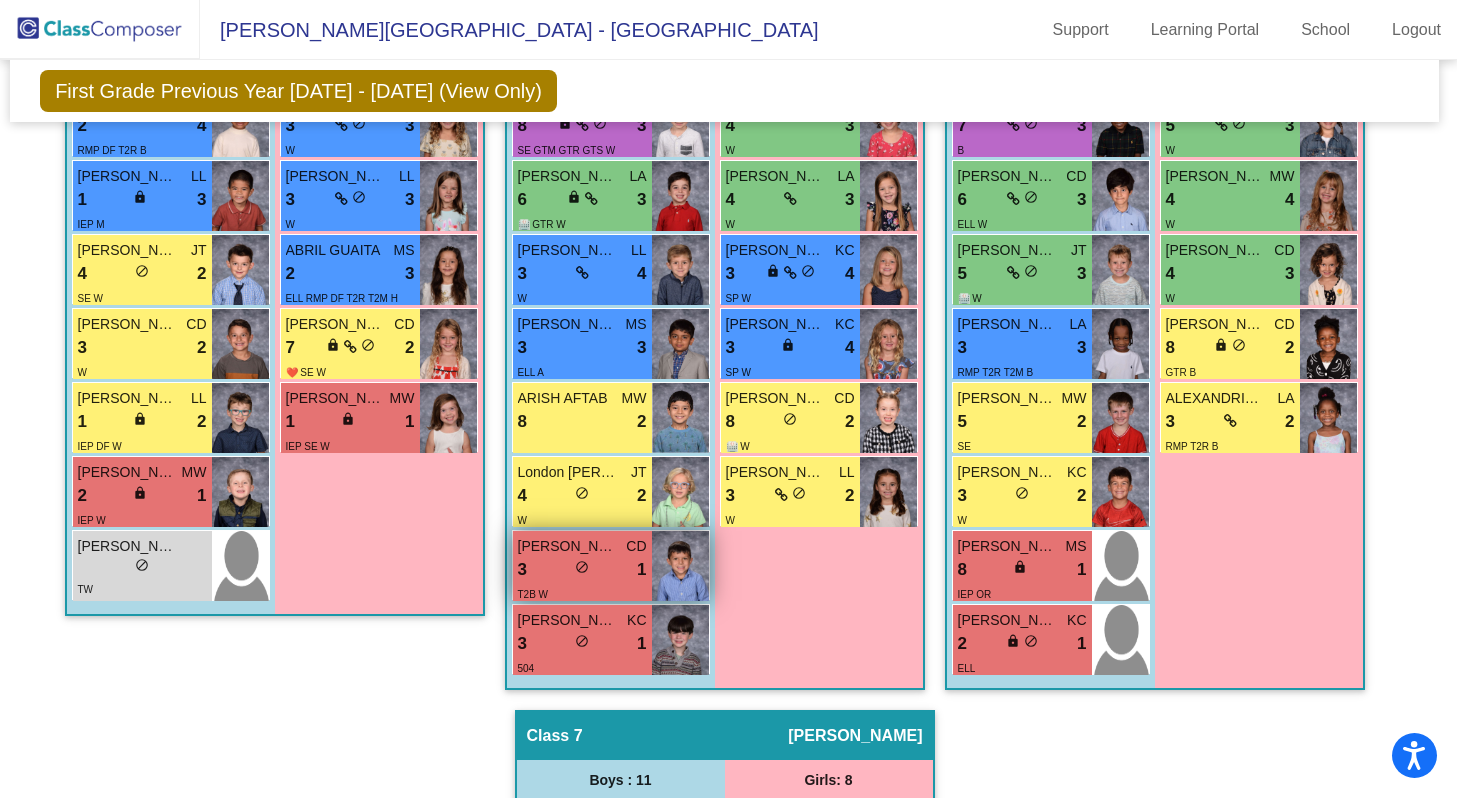 click on "3 lock do_not_disturb_alt 1" at bounding box center [582, 570] 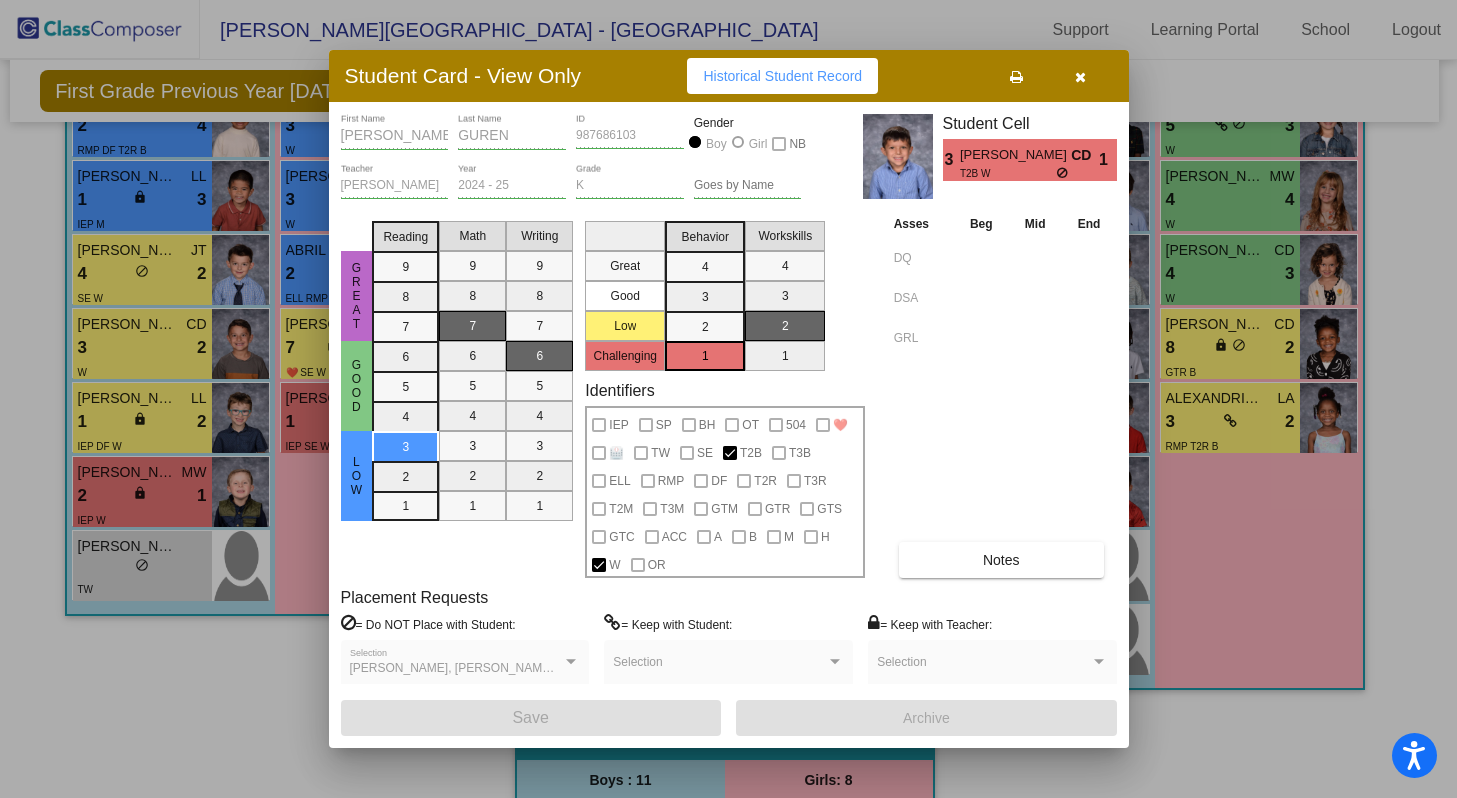 click at bounding box center (1081, 76) 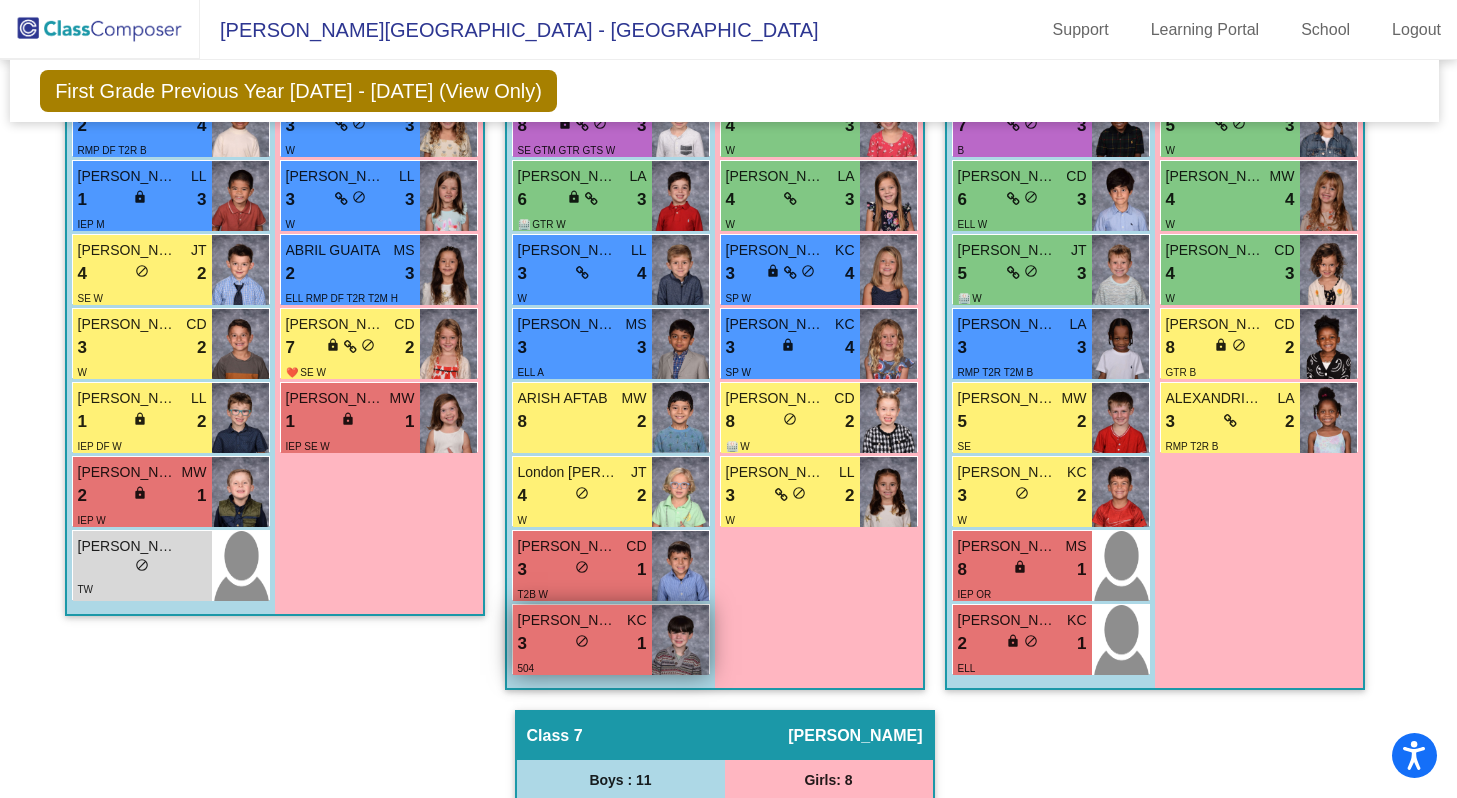 click on "[PERSON_NAME] [PERSON_NAME]-Gift" at bounding box center [568, 620] 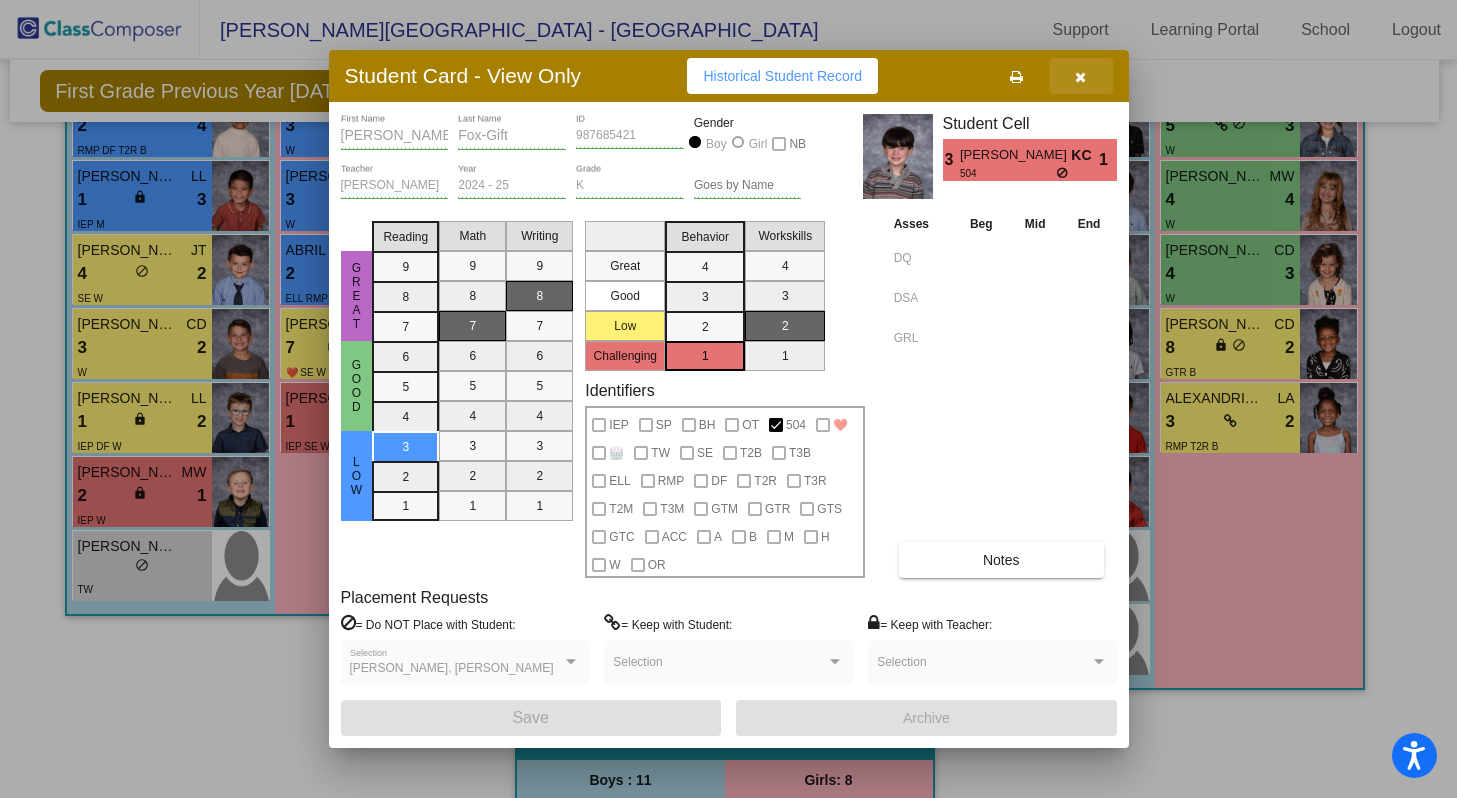 click at bounding box center (1081, 76) 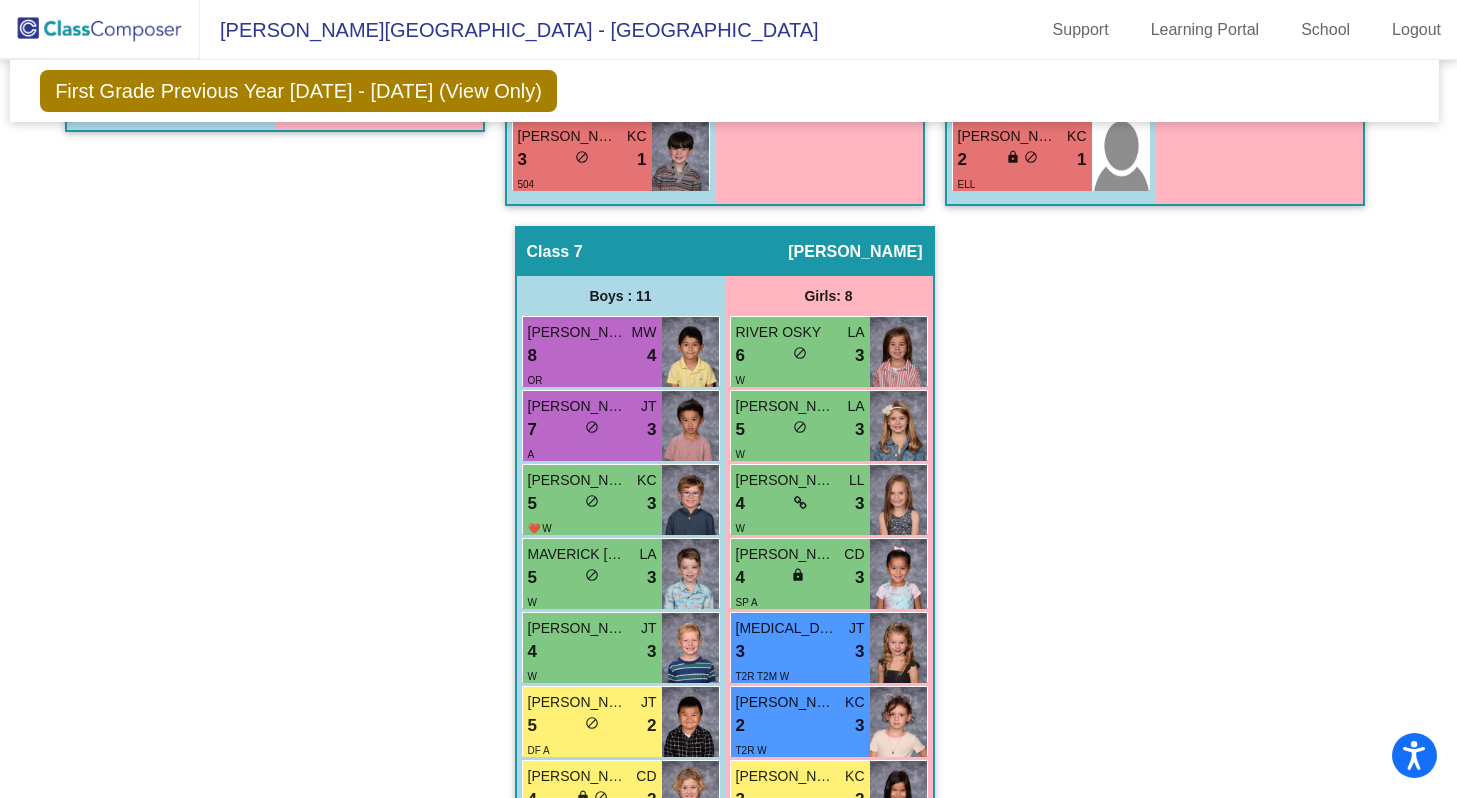 scroll, scrollTop: 2766, scrollLeft: 4, axis: both 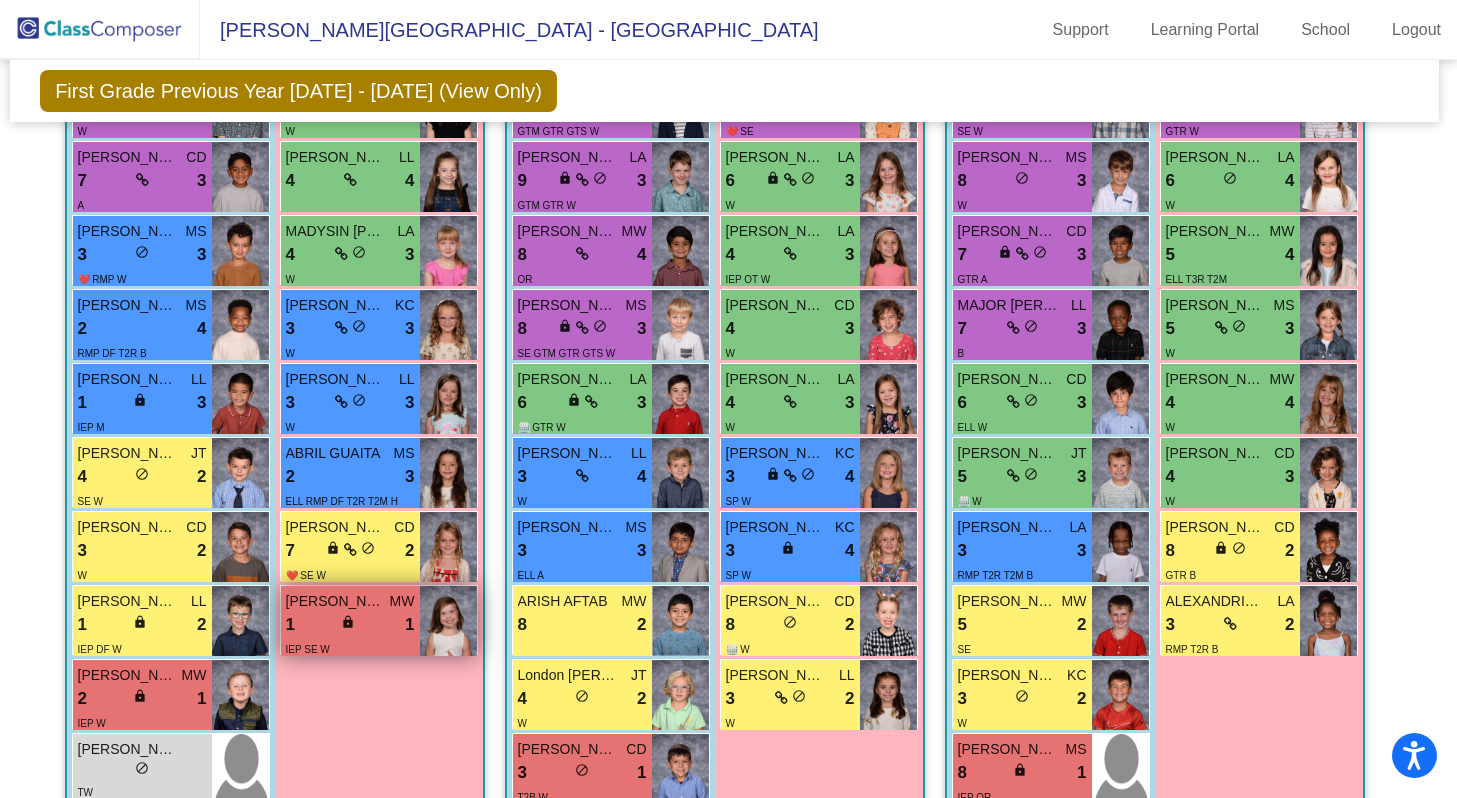 click on "lock" at bounding box center [348, 622] 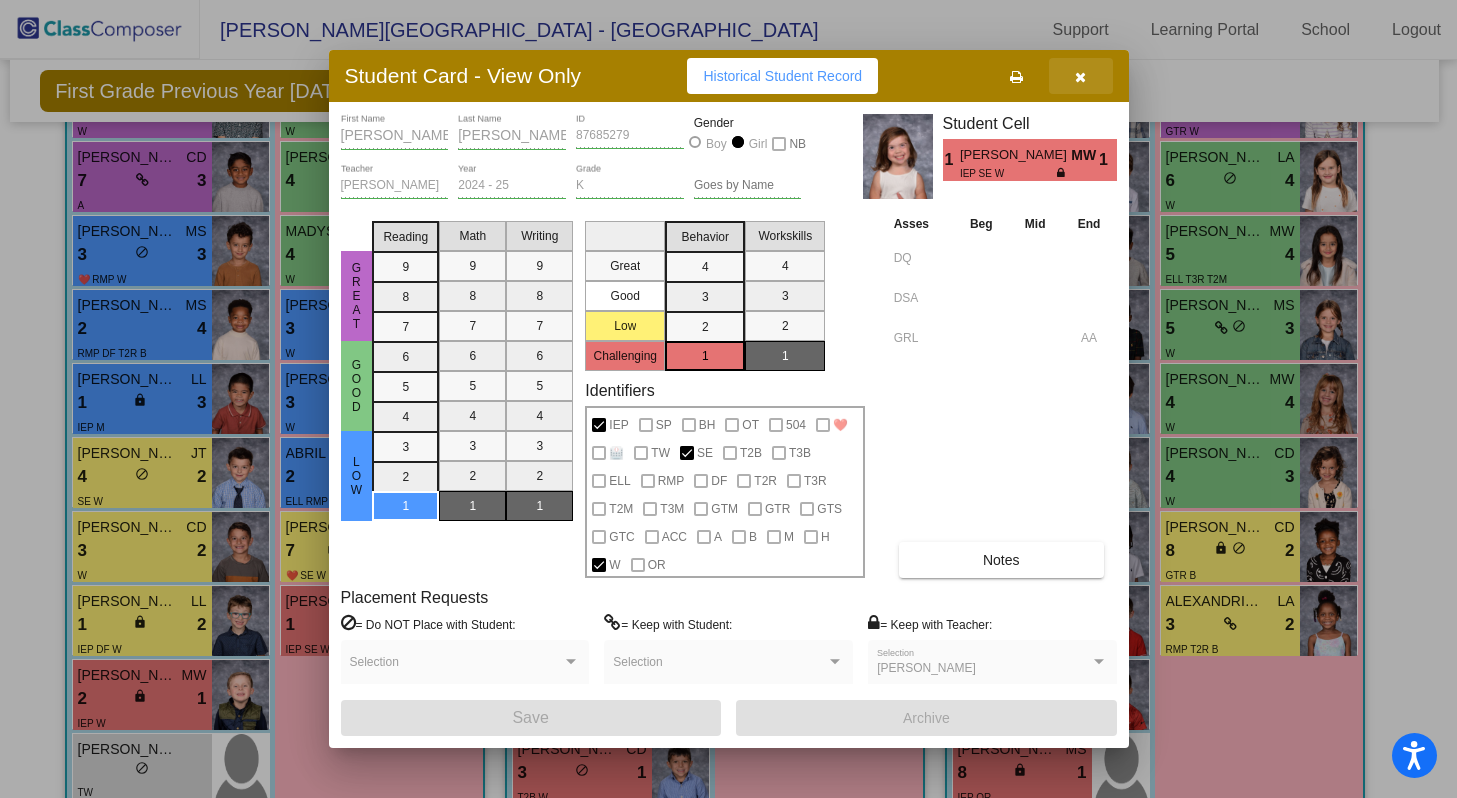 click at bounding box center [1080, 77] 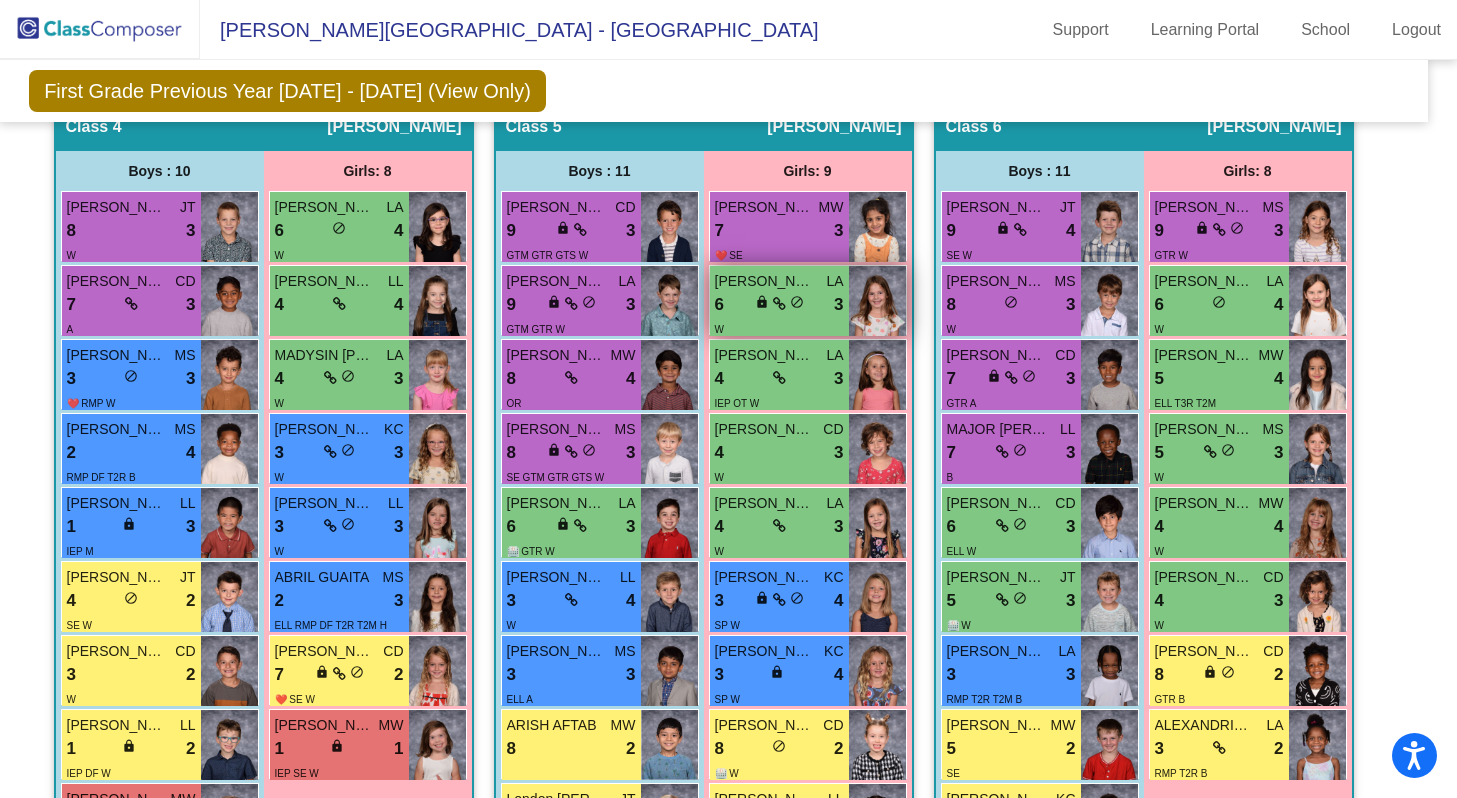 scroll, scrollTop: 1589, scrollLeft: 15, axis: both 